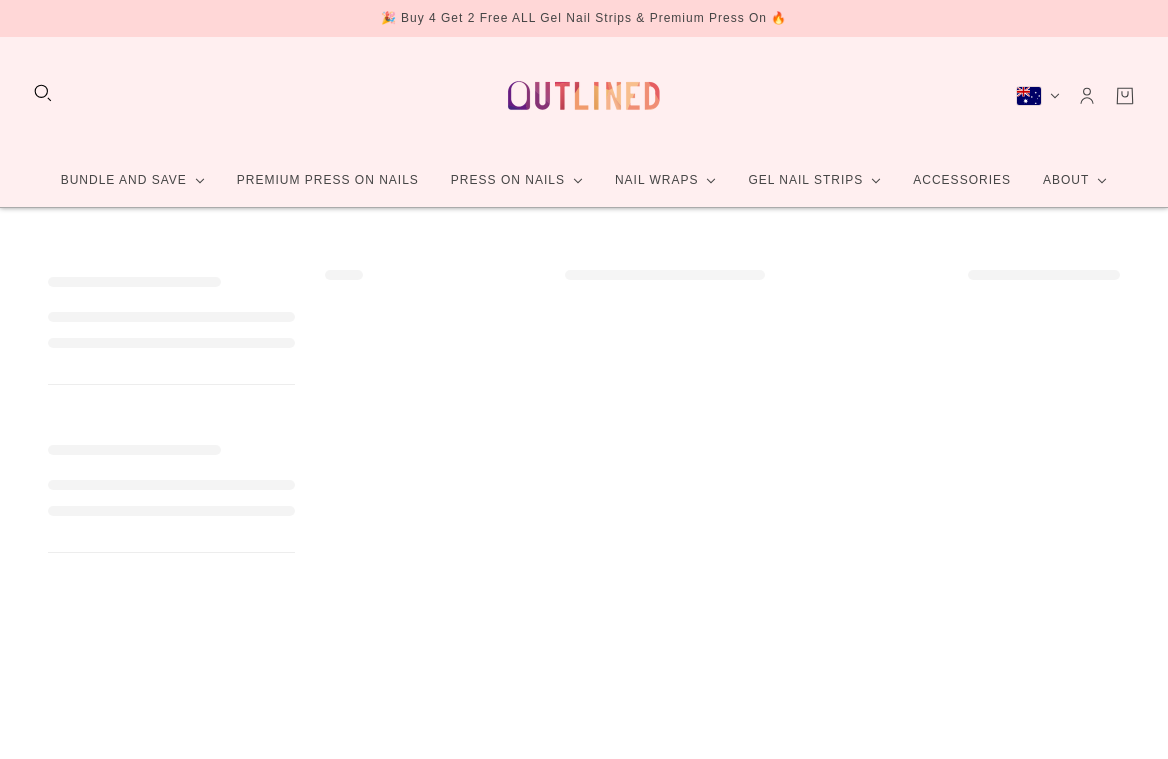 scroll, scrollTop: 0, scrollLeft: 0, axis: both 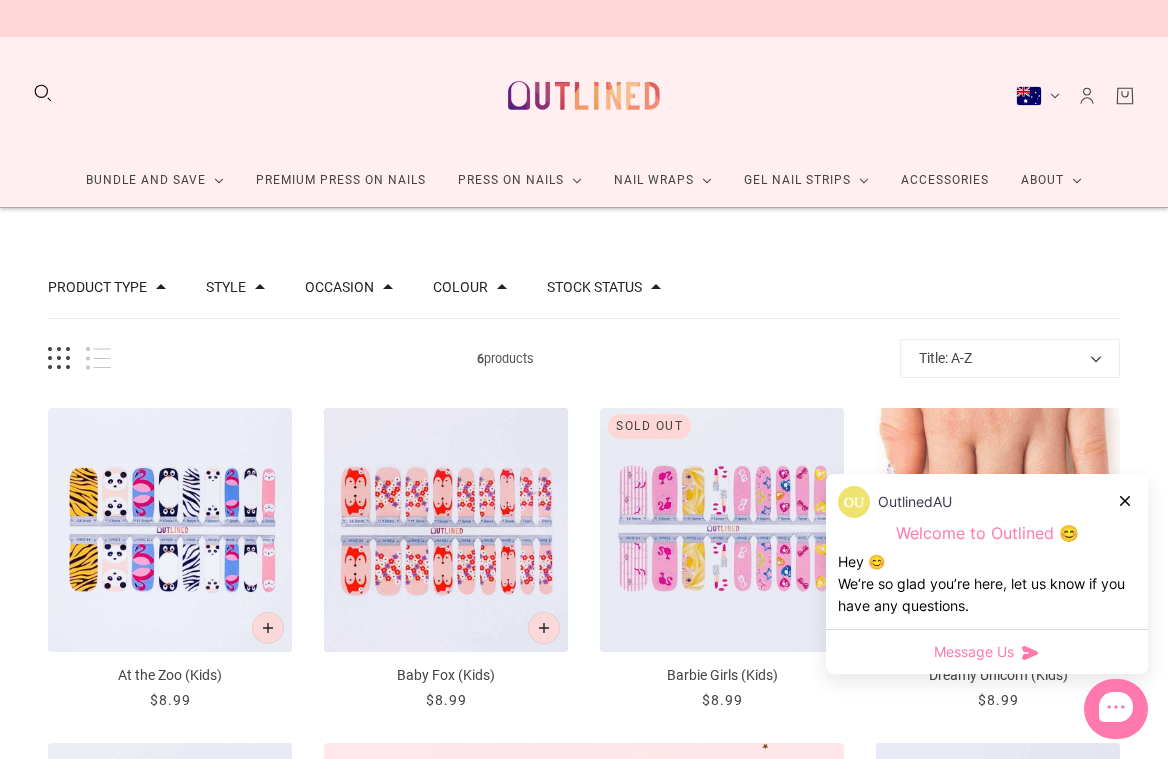 drag, startPoint x: 1127, startPoint y: 499, endPoint x: 1108, endPoint y: 493, distance: 19.924858 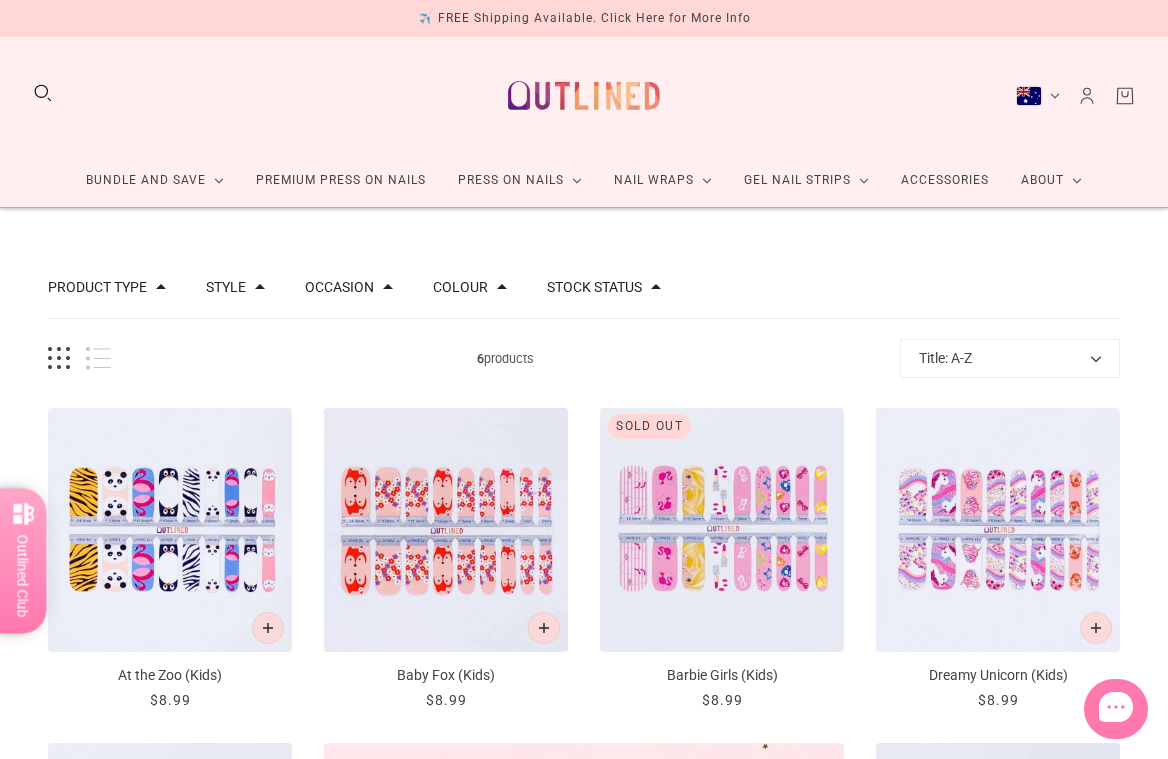 click on "Australia (AUD $)" at bounding box center (1029, 96) 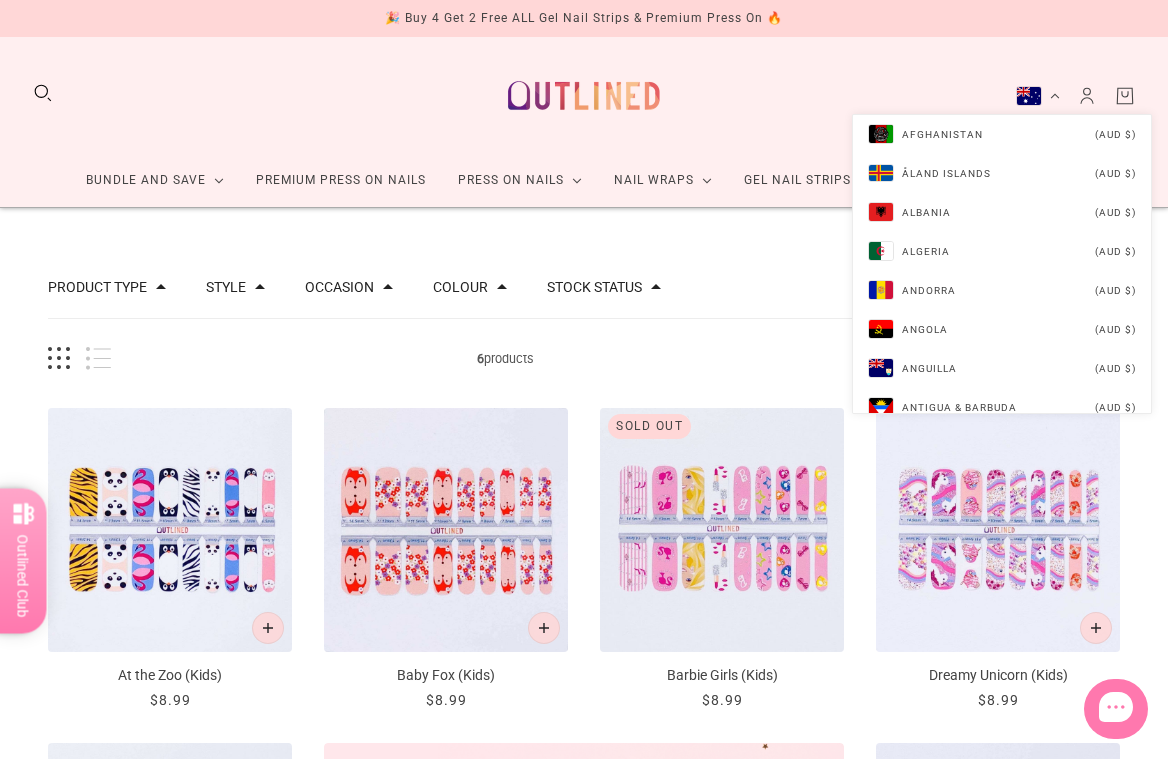 click on "Australia (AUD $)" at bounding box center (1038, 96) 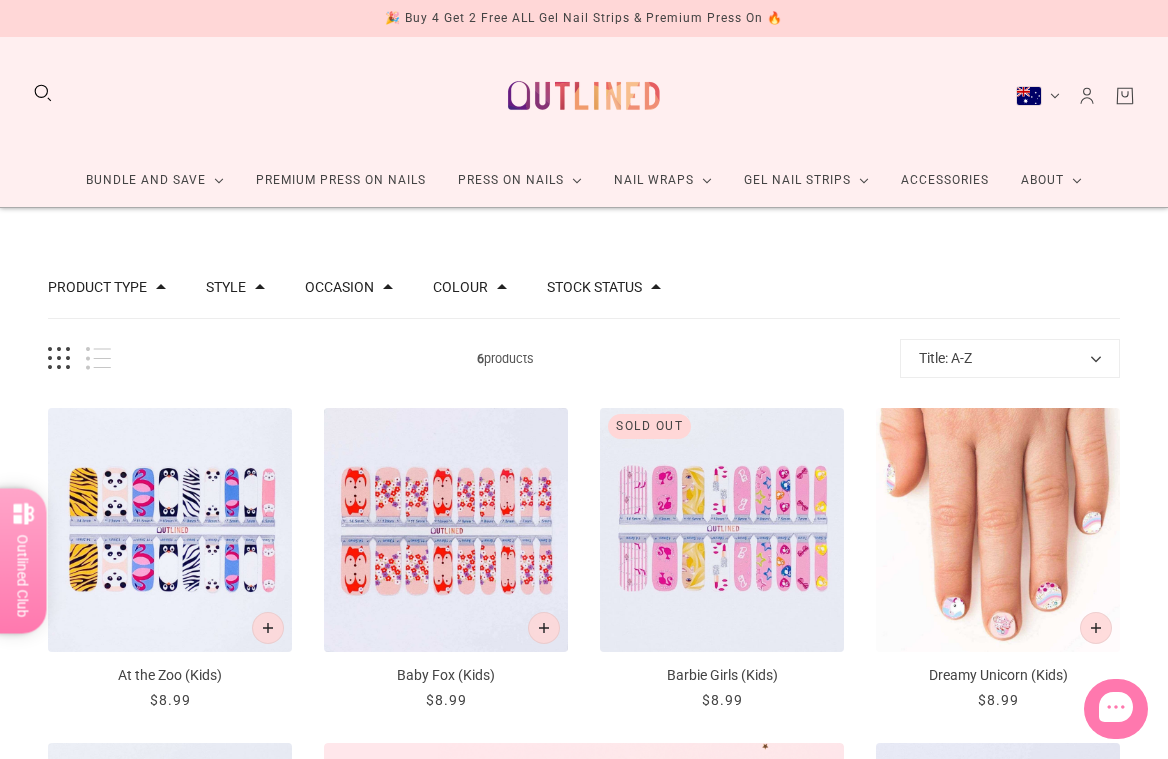 click at bounding box center (998, 530) 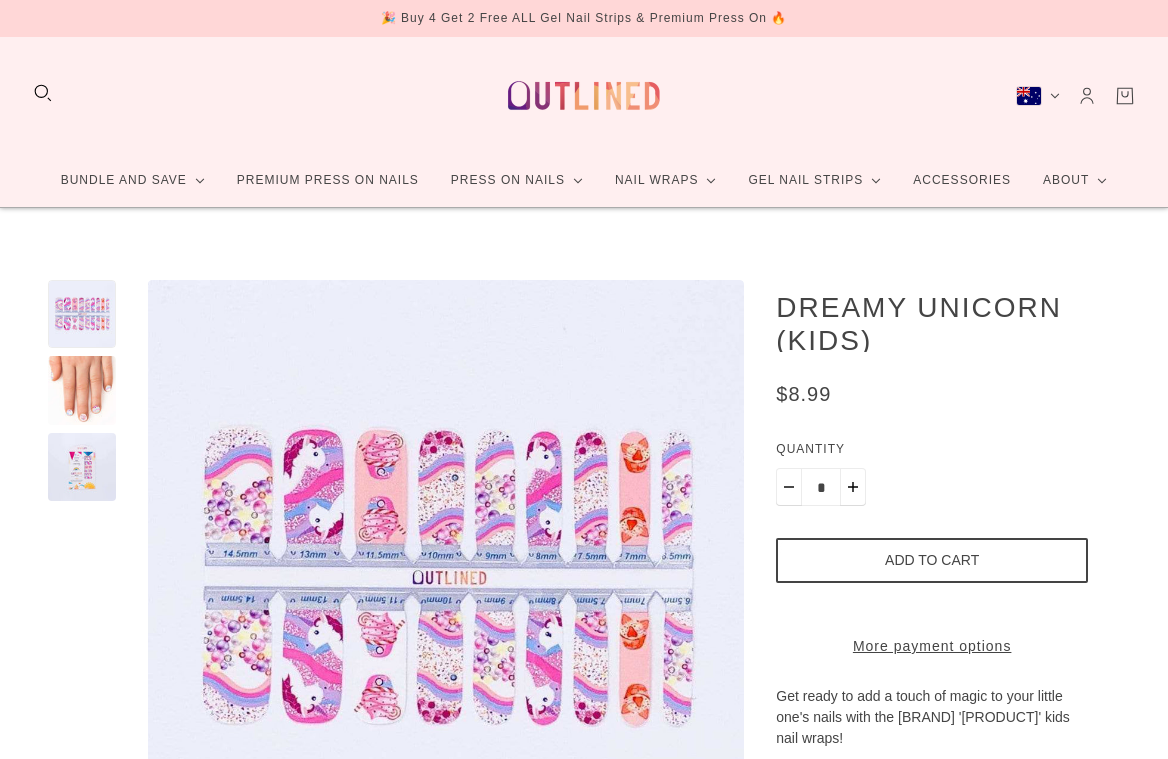 scroll, scrollTop: 0, scrollLeft: 0, axis: both 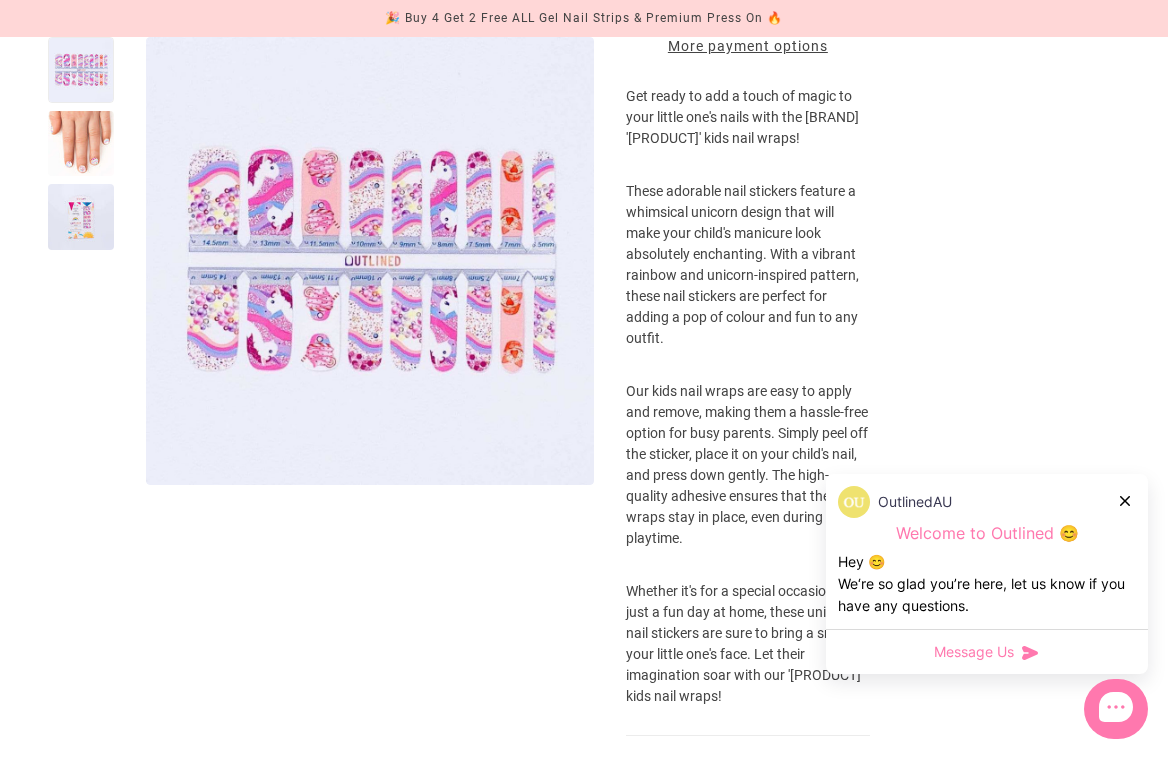 click 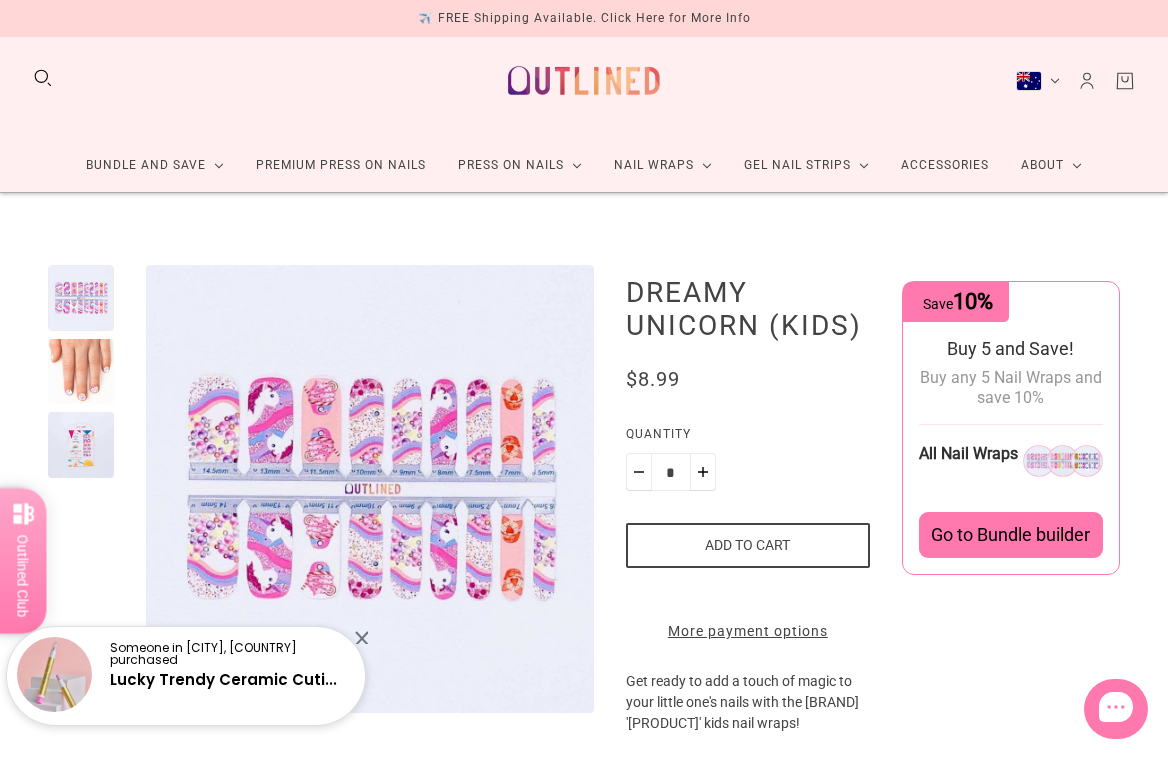 scroll, scrollTop: 0, scrollLeft: 0, axis: both 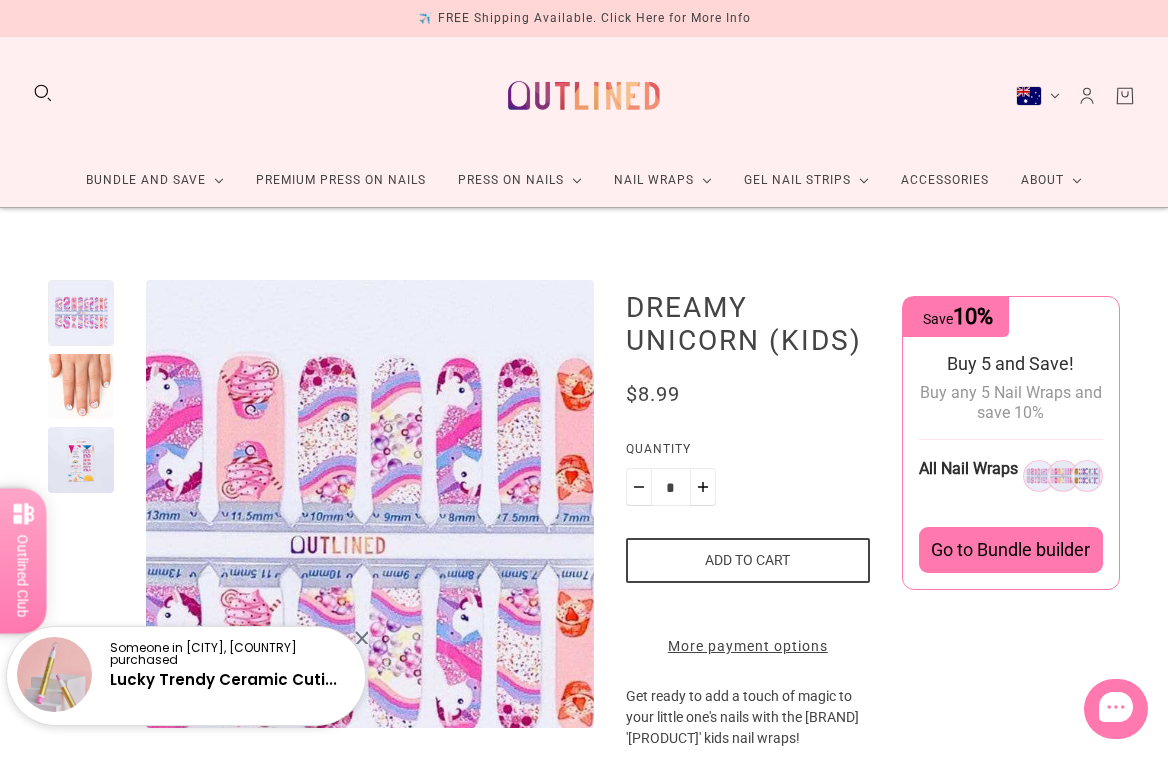 click at bounding box center (333, 545) 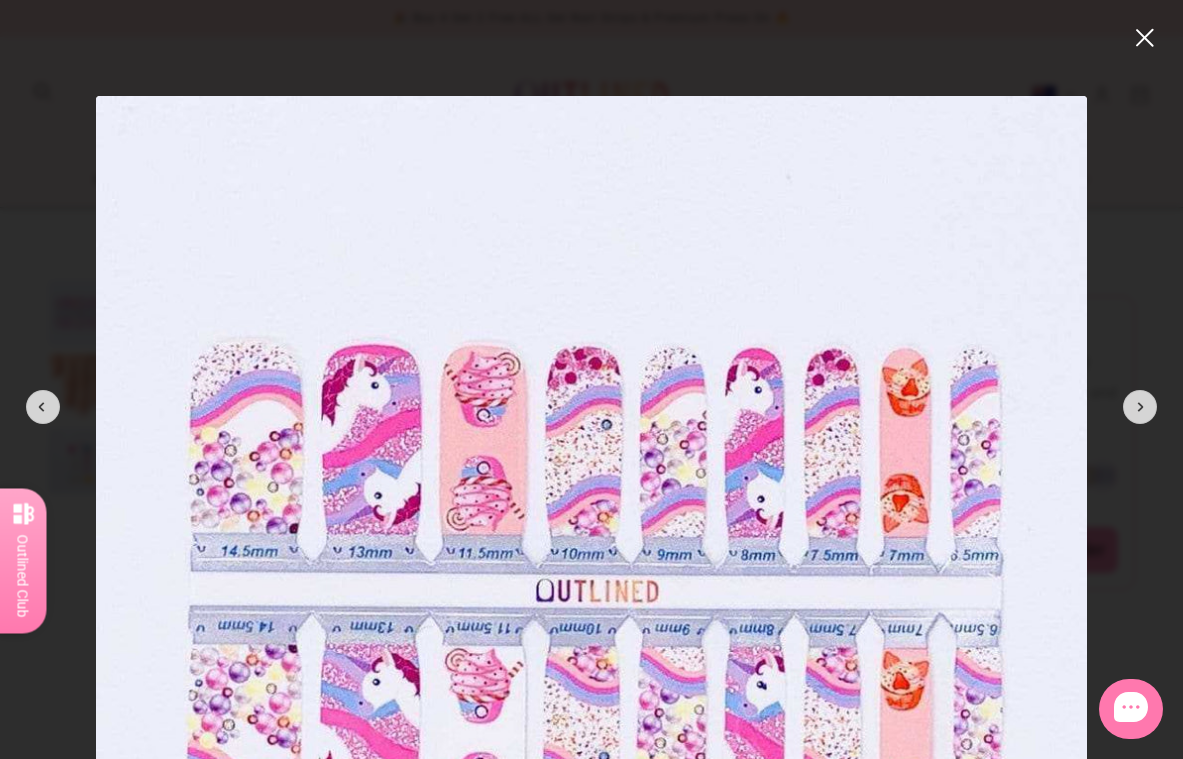 click at bounding box center (1145, 38) 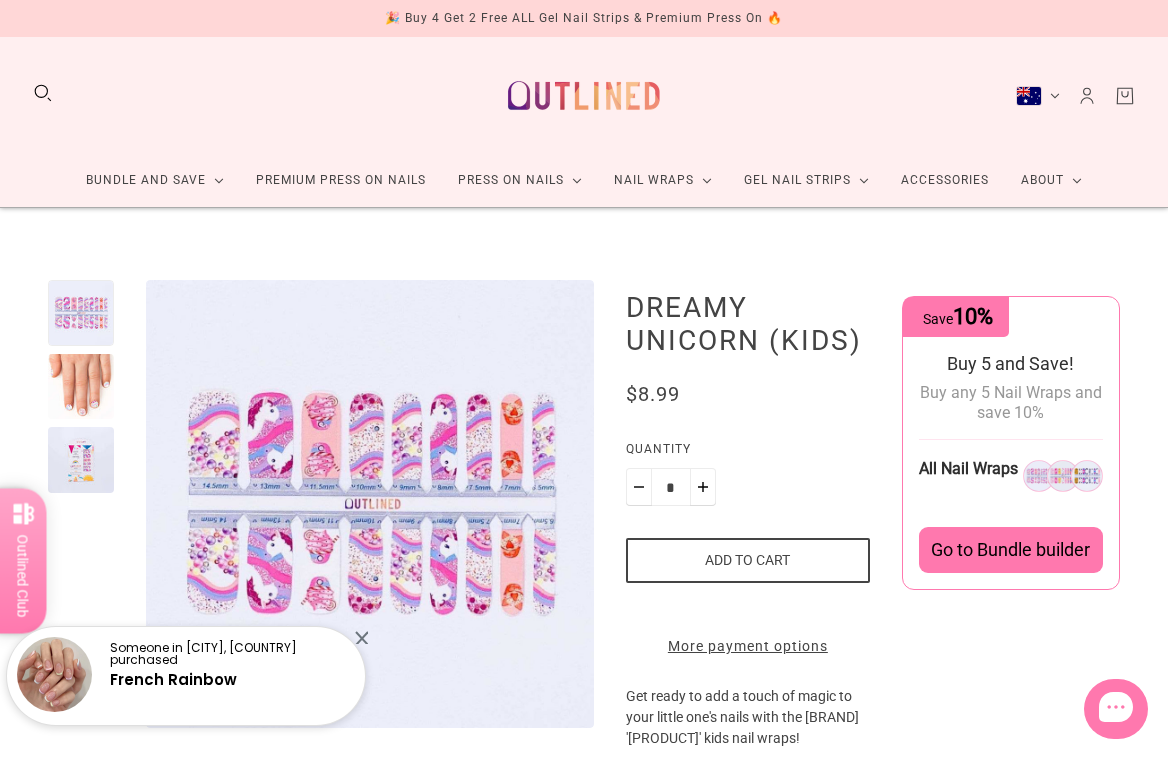 click on "Add to cart" at bounding box center (748, 560) 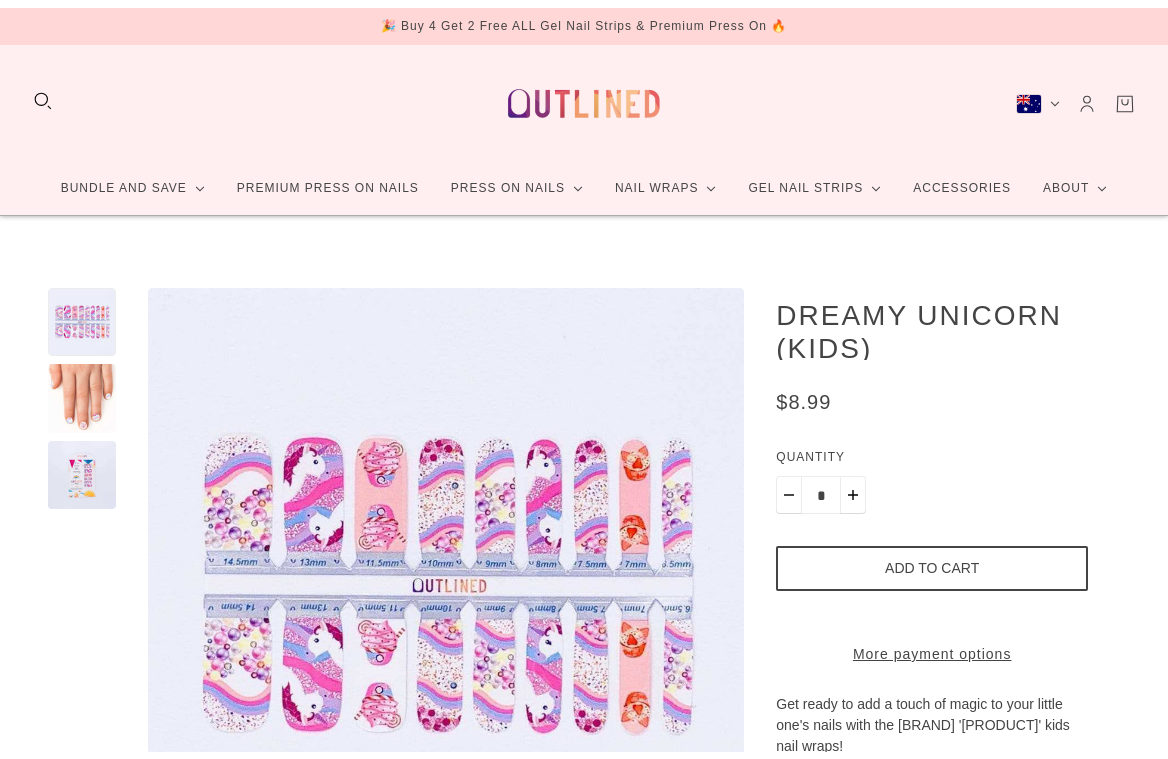 scroll, scrollTop: 0, scrollLeft: 0, axis: both 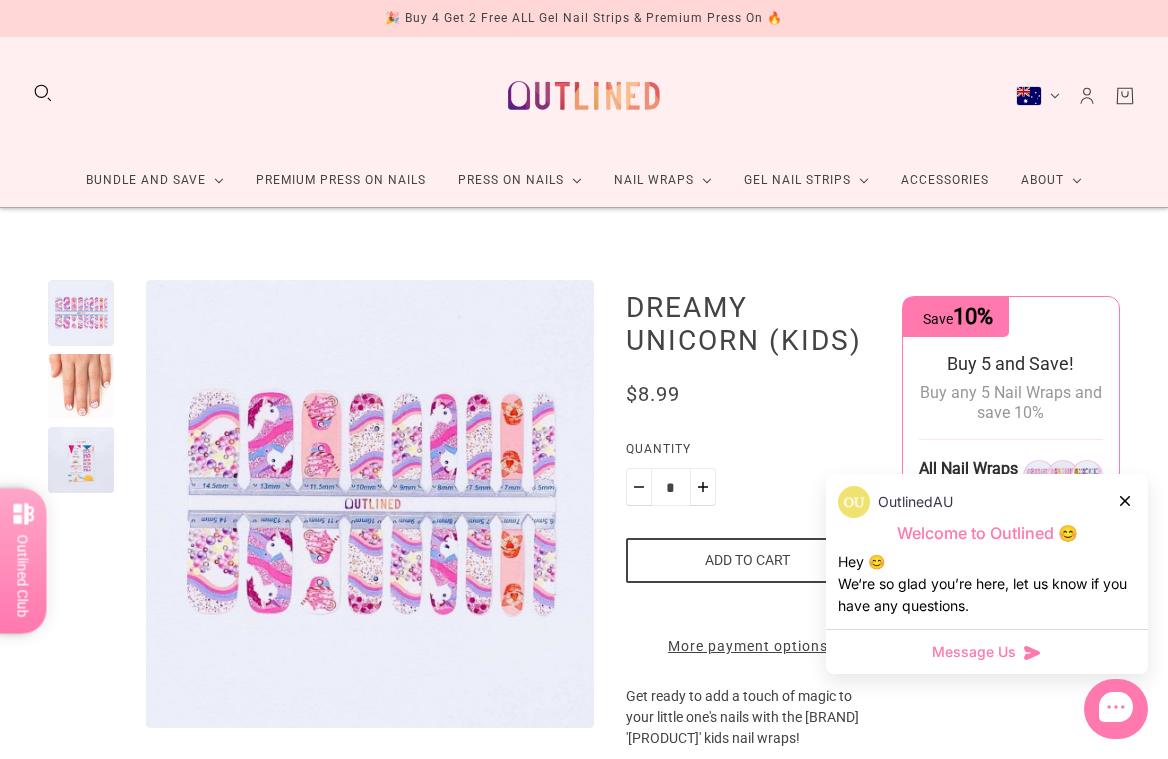click 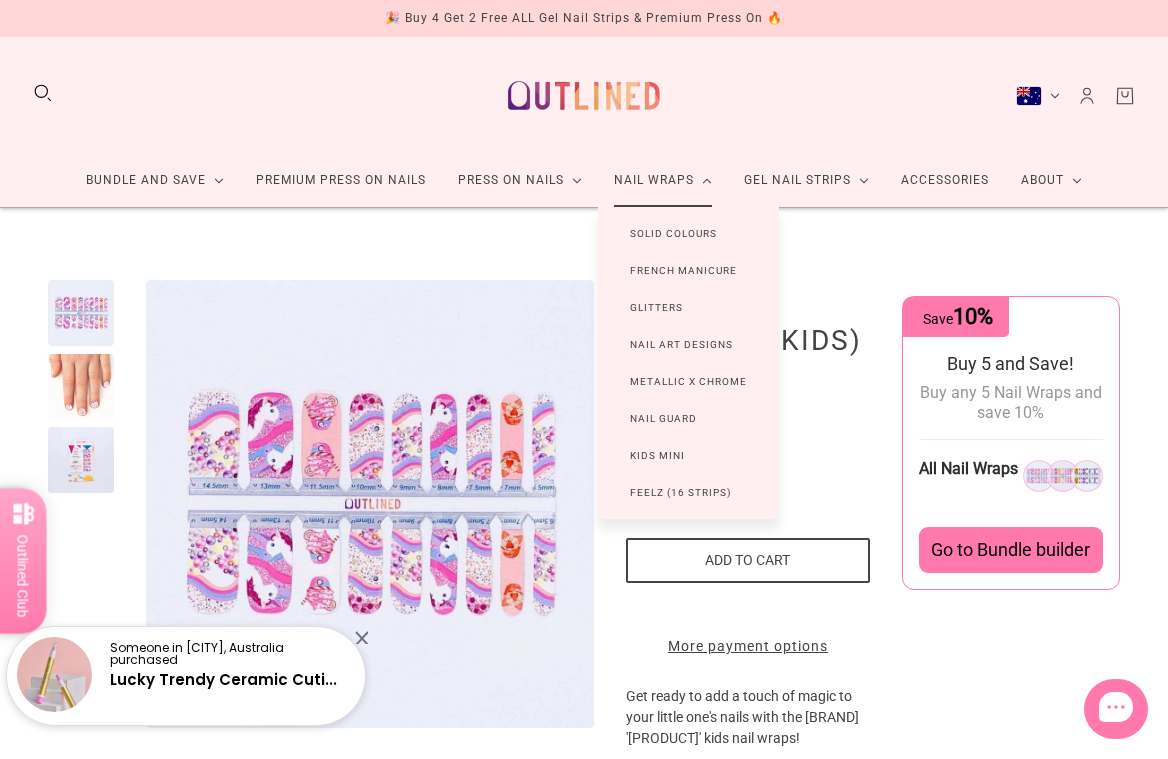 click on "Kids Mini" at bounding box center (657, 455) 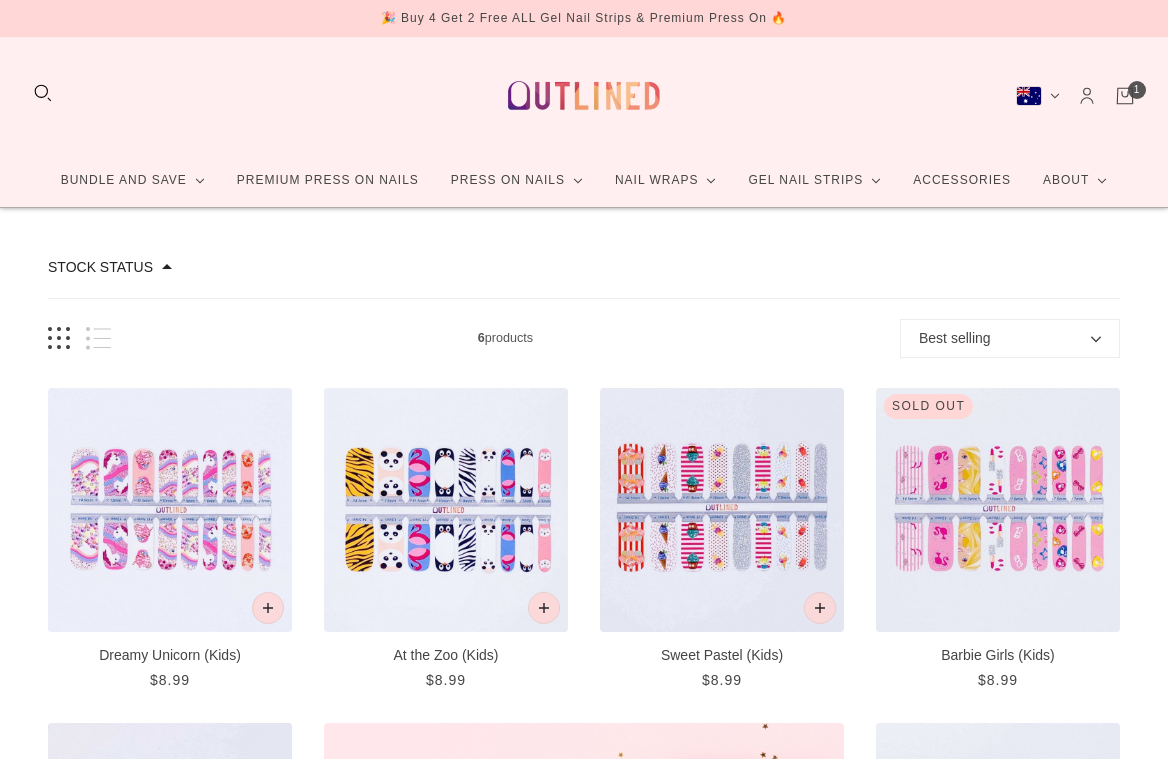 scroll, scrollTop: 0, scrollLeft: 0, axis: both 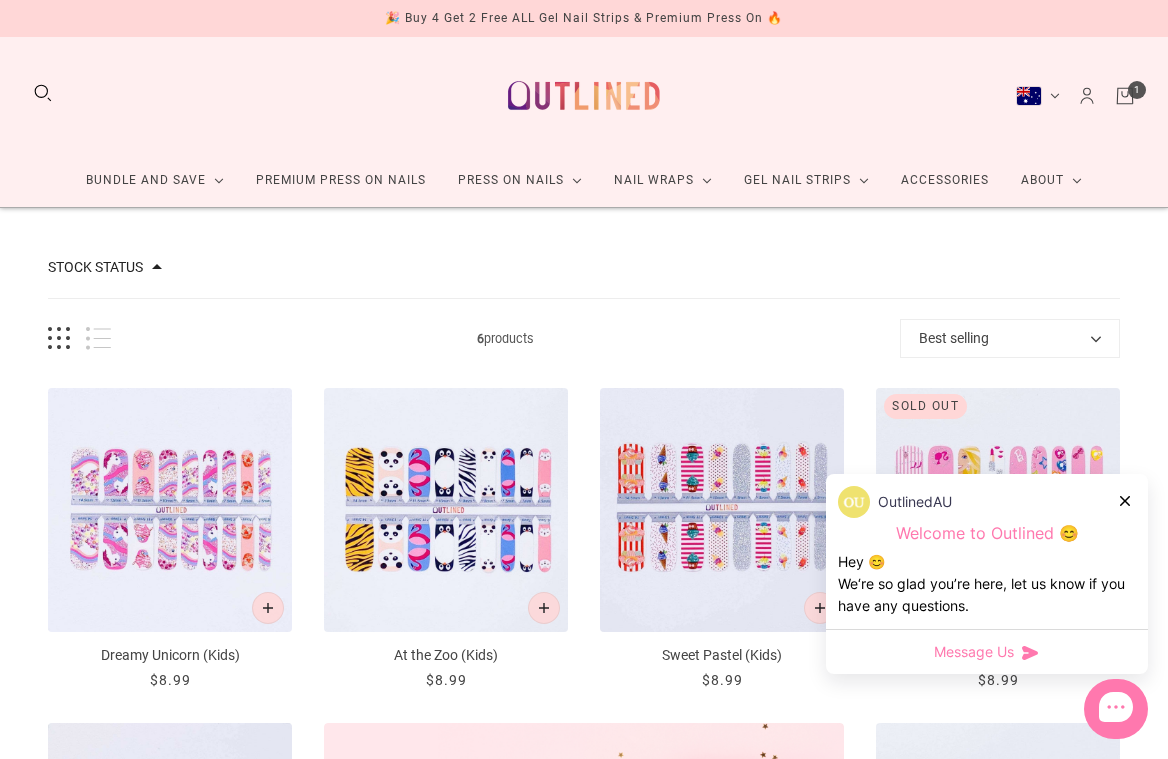 click 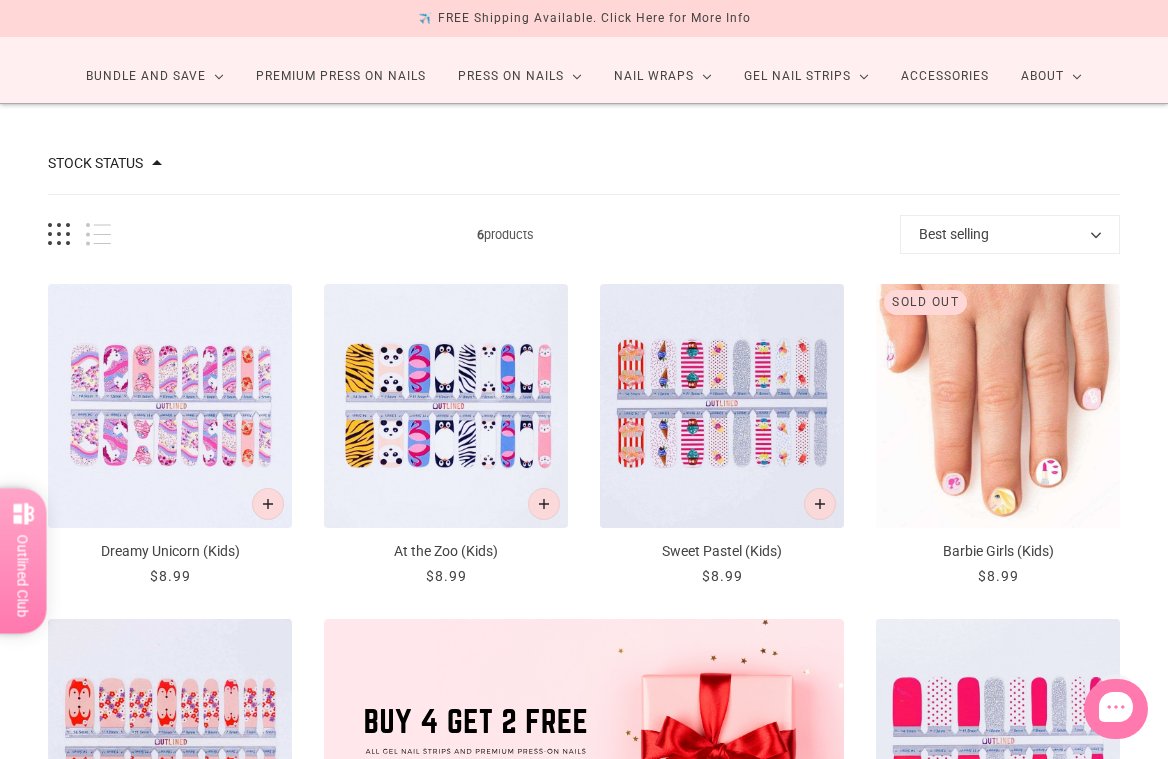 scroll, scrollTop: 100, scrollLeft: 0, axis: vertical 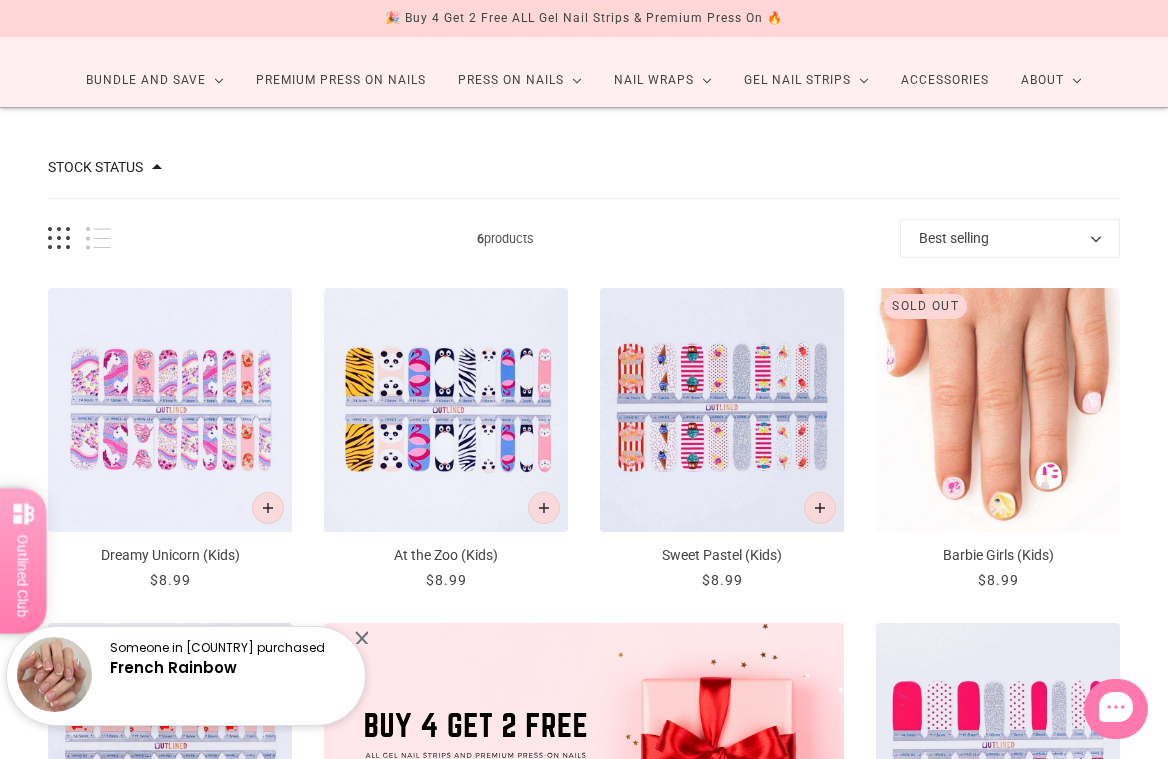 click at bounding box center [998, 410] 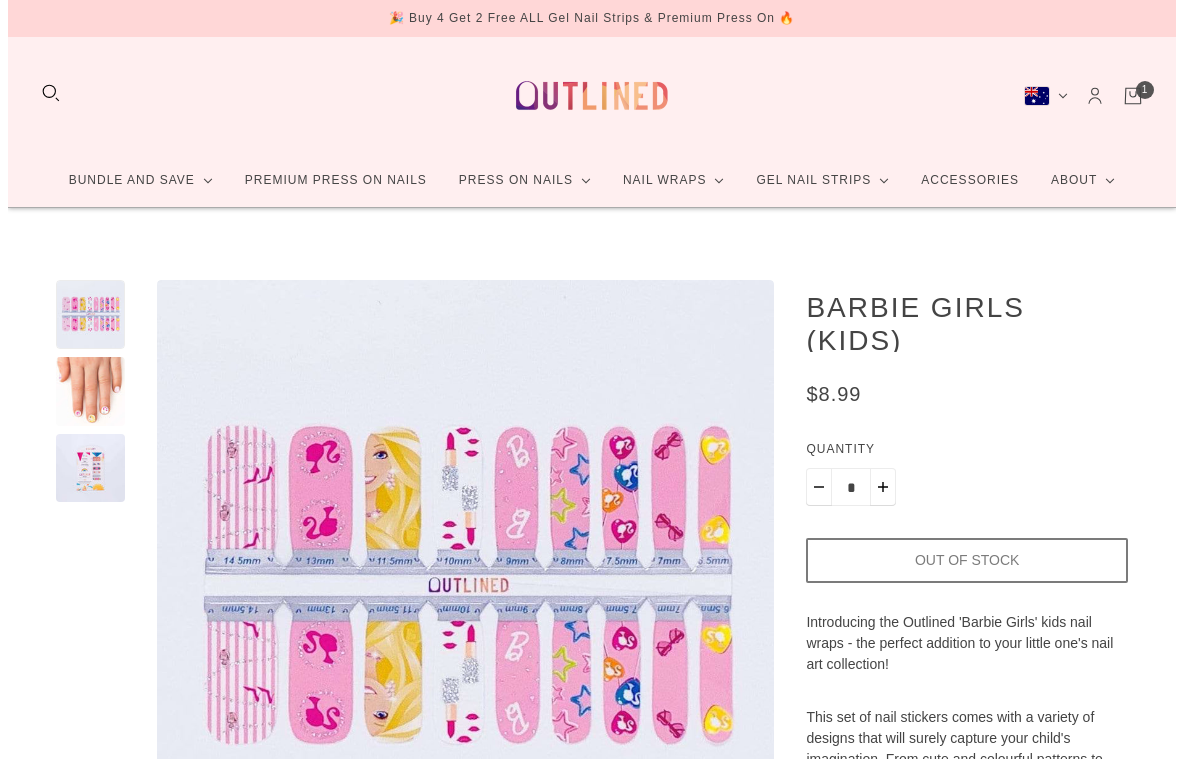 scroll, scrollTop: 0, scrollLeft: 0, axis: both 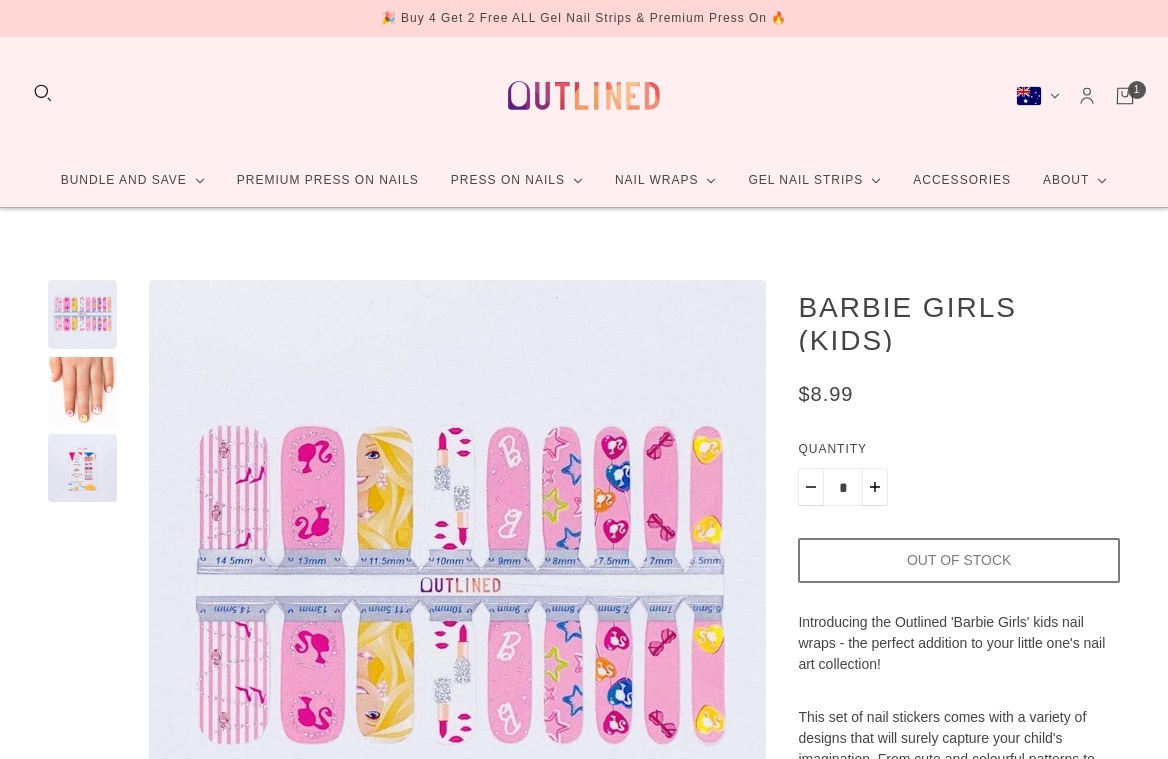 click at bounding box center (458, 589) 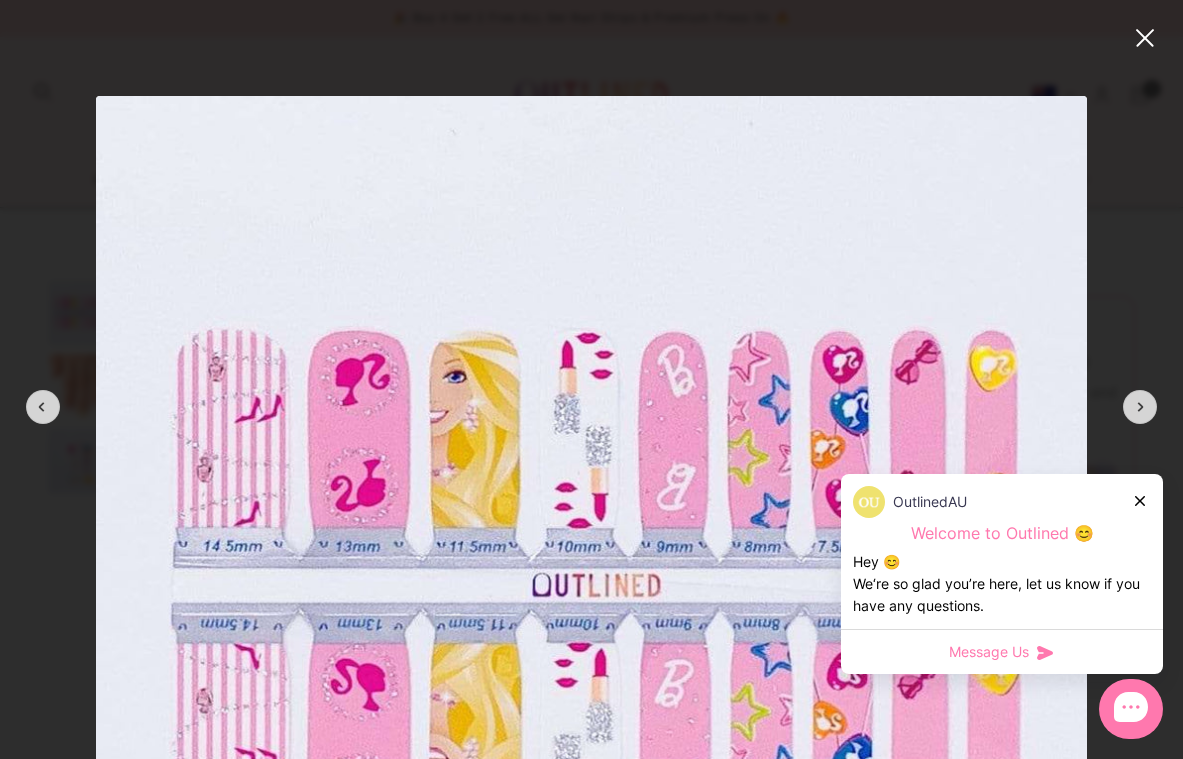 click 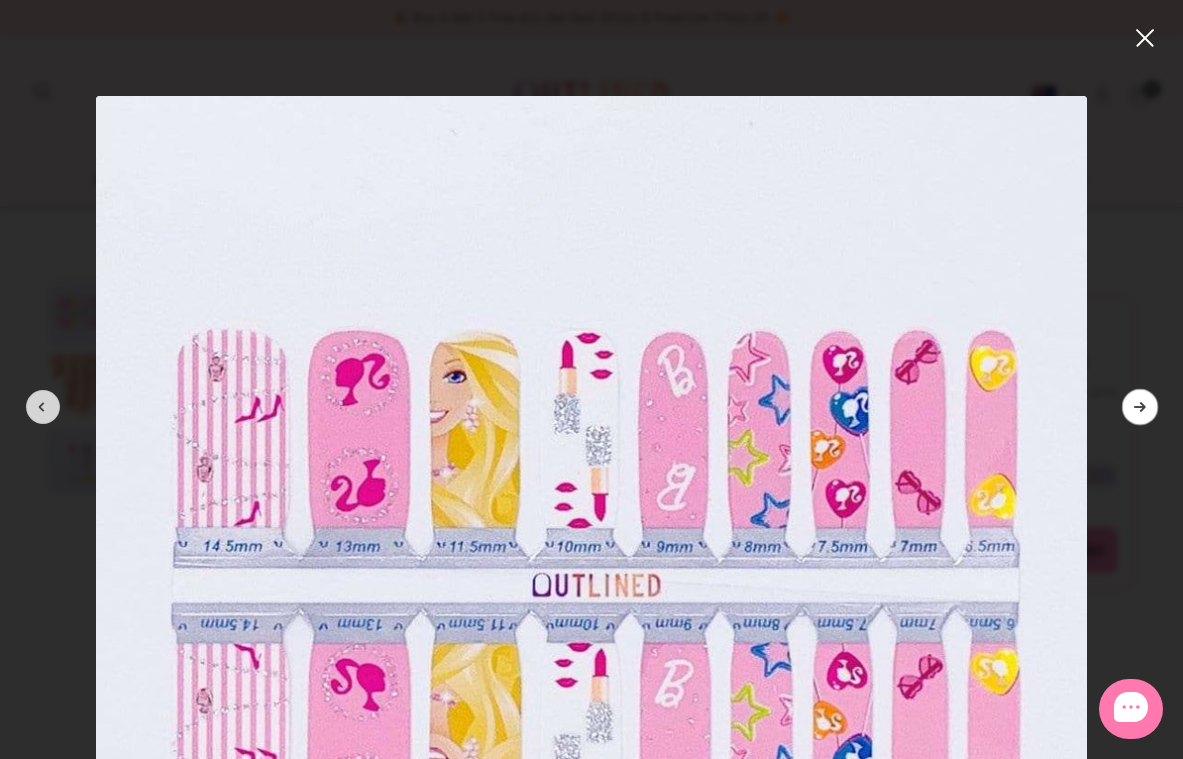 click at bounding box center (1140, 406) 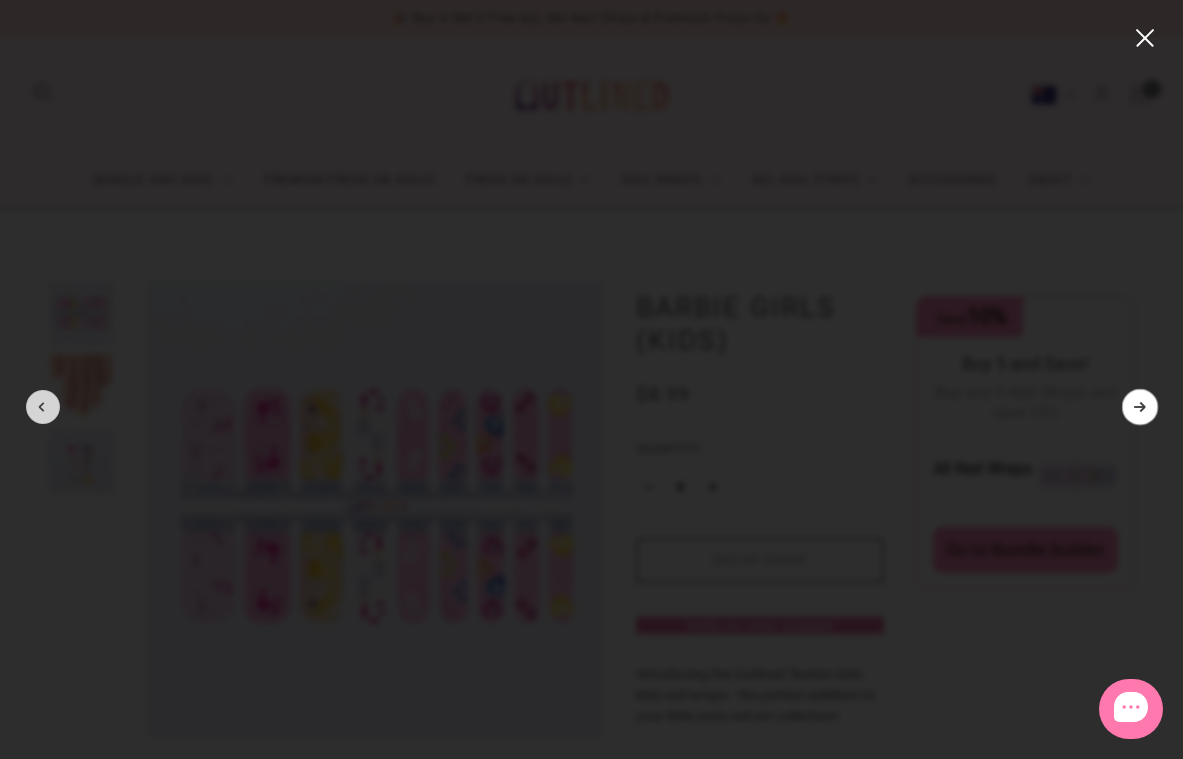 scroll, scrollTop: 0, scrollLeft: 0, axis: both 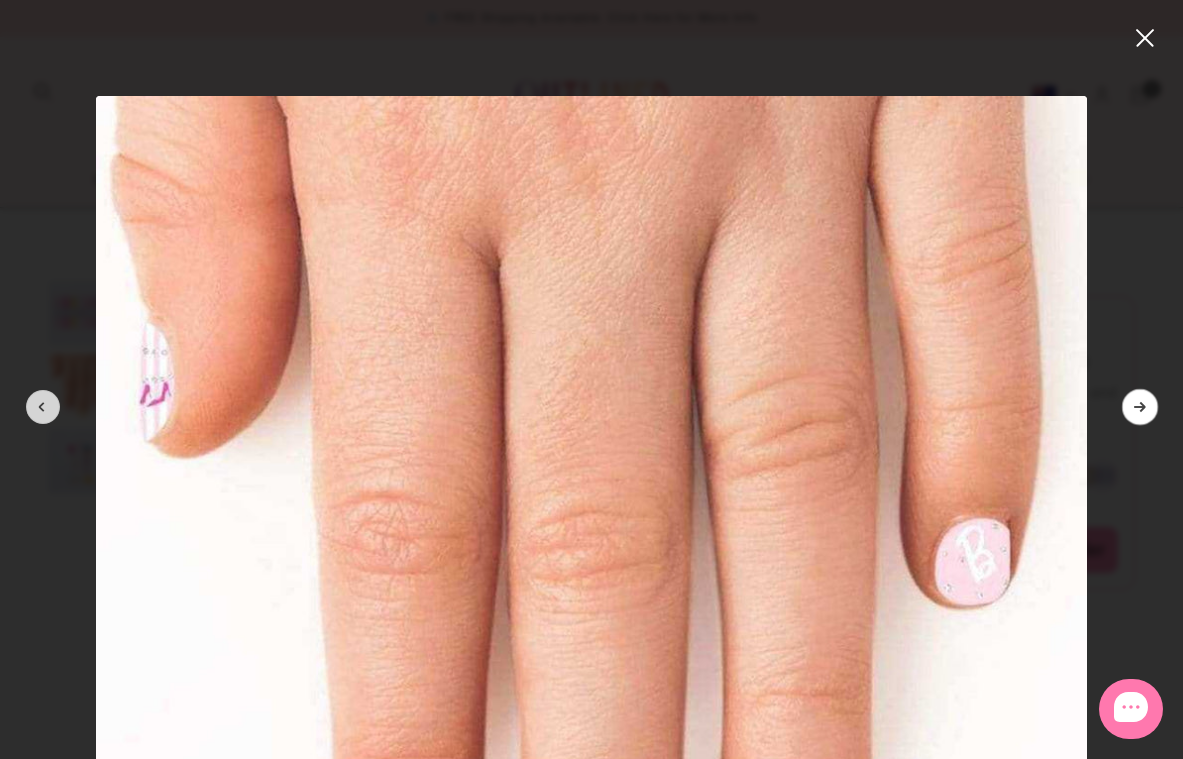 click at bounding box center [1140, 406] 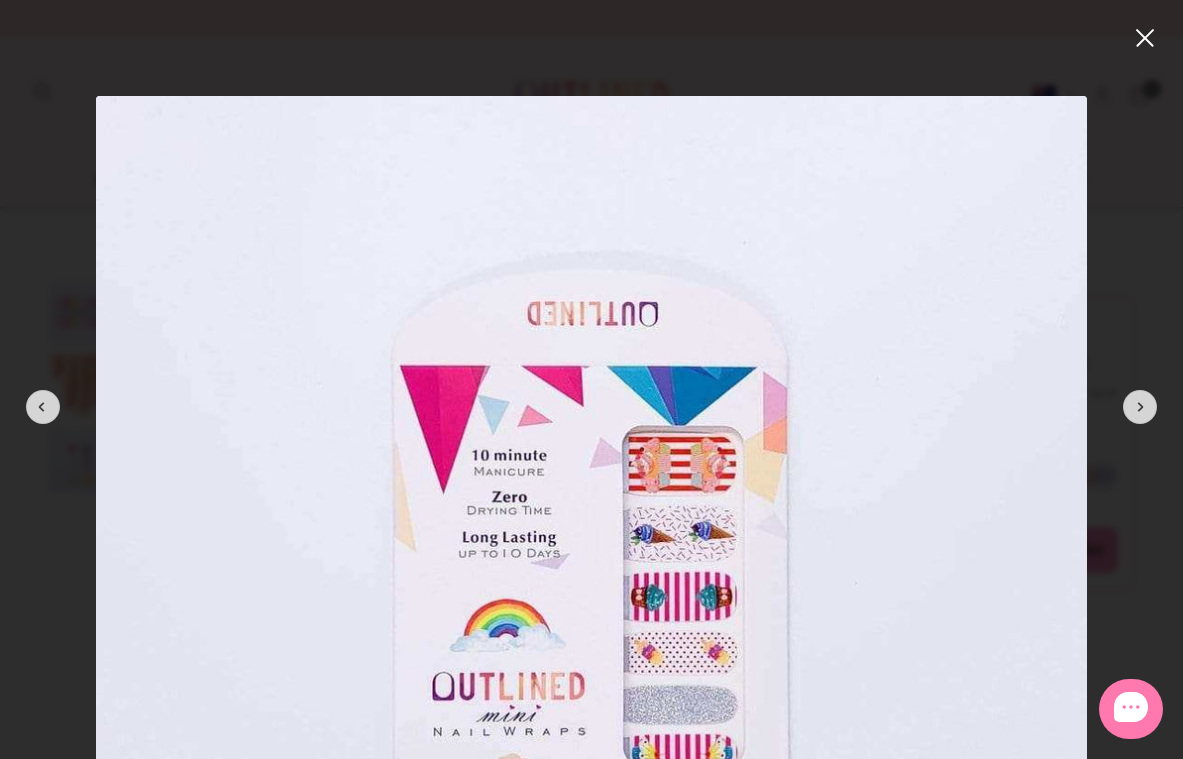 drag, startPoint x: 1147, startPoint y: 34, endPoint x: 1122, endPoint y: 38, distance: 25.317978 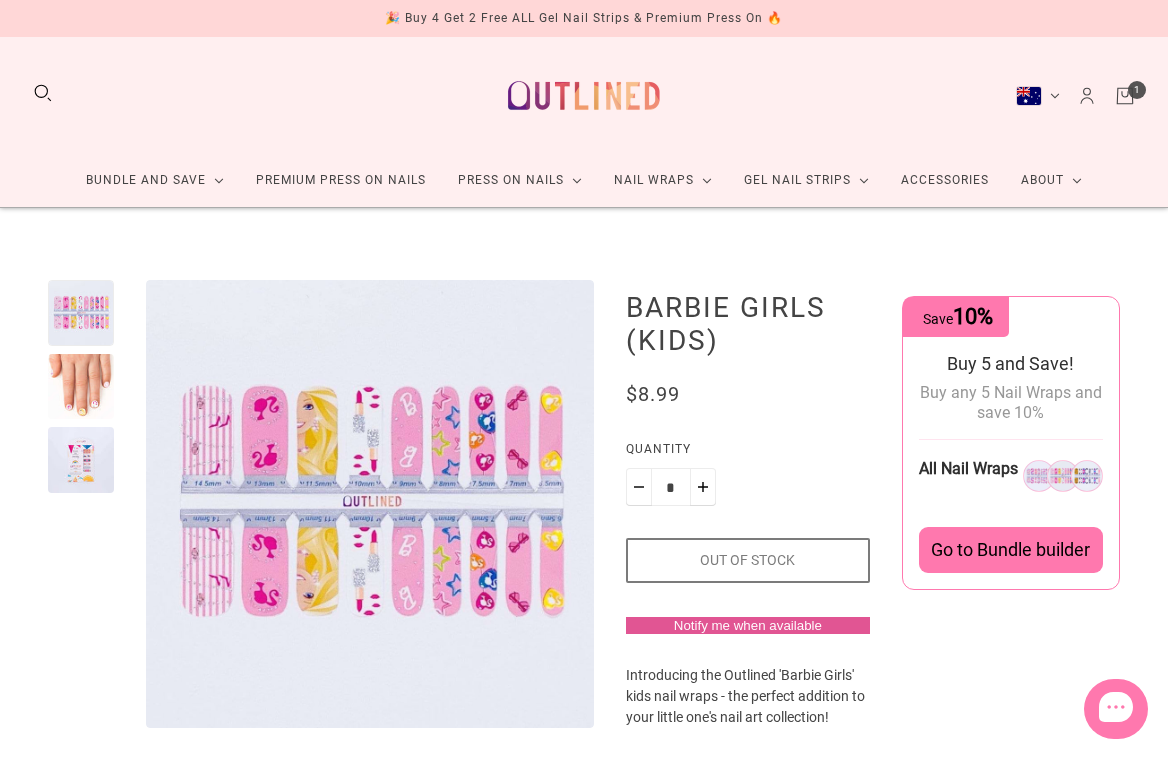 click at bounding box center [370, 504] 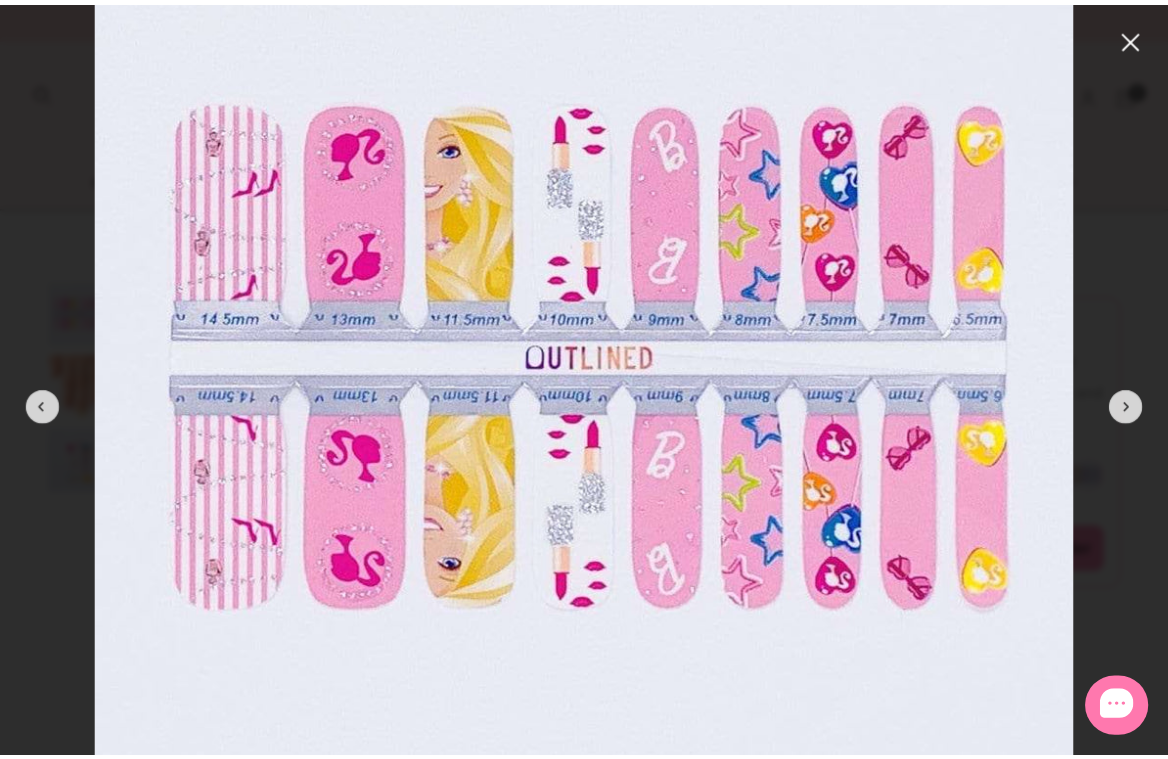 scroll, scrollTop: 300, scrollLeft: 0, axis: vertical 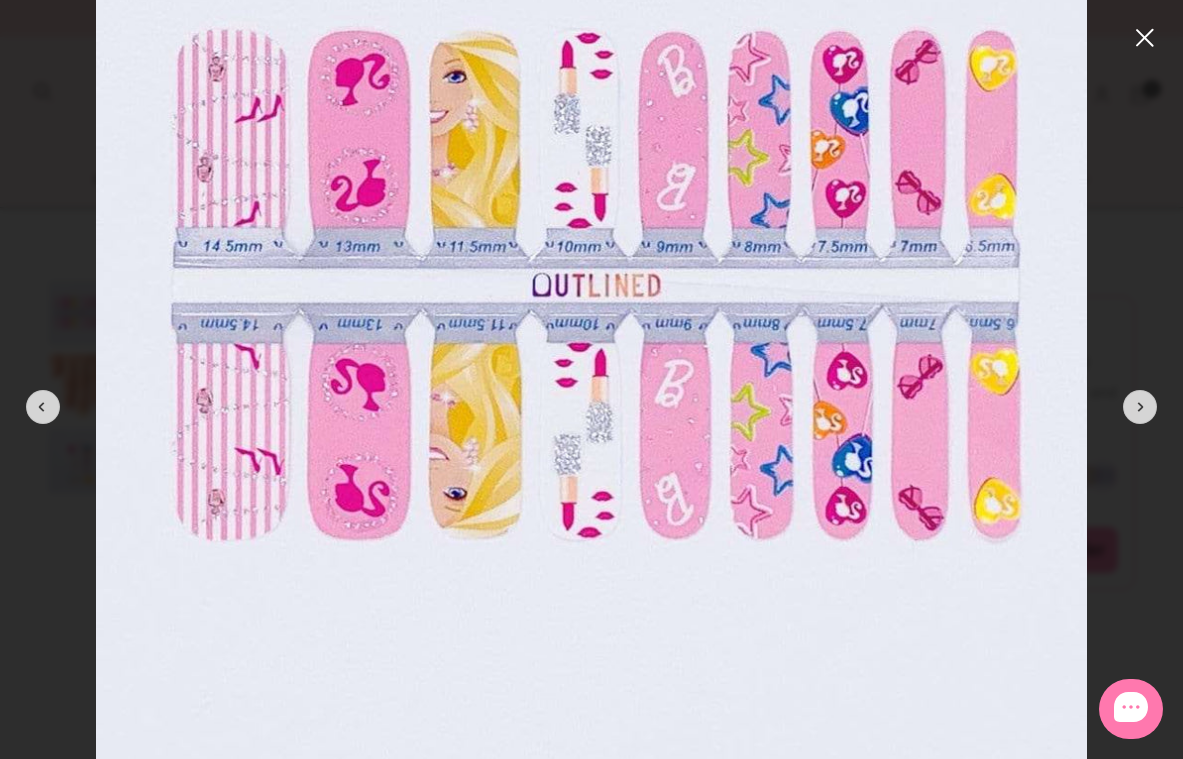 click at bounding box center [1145, 38] 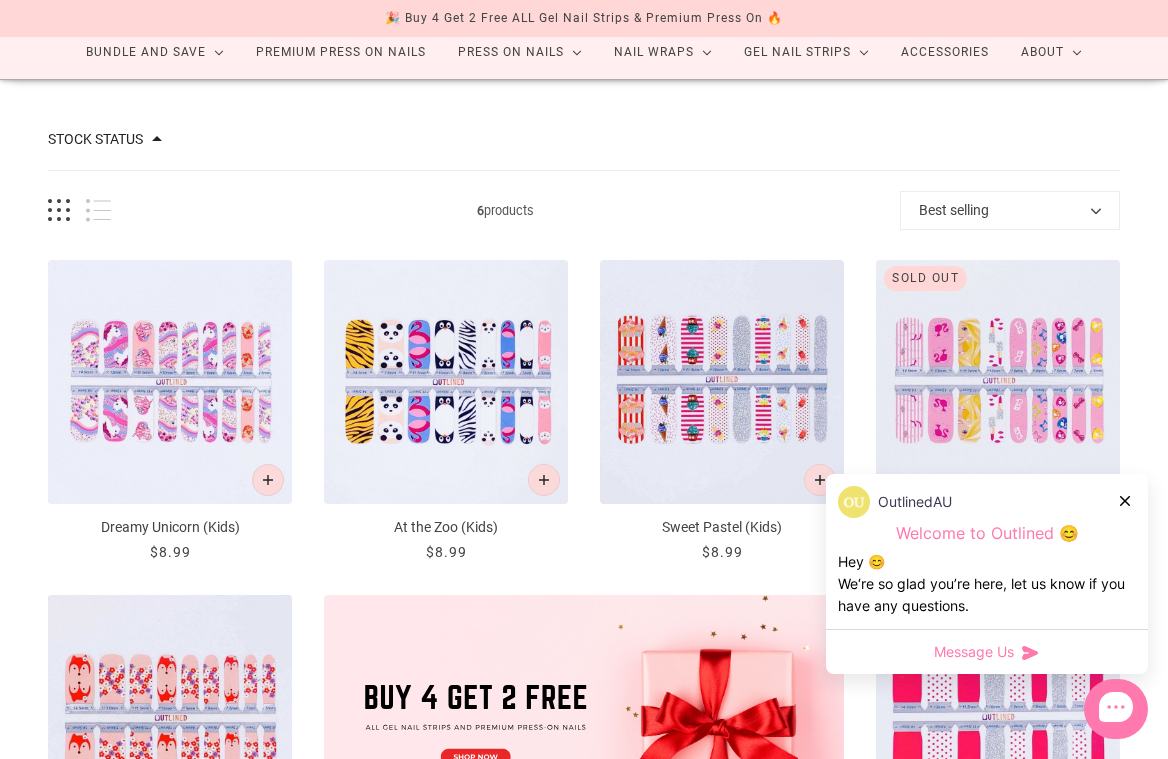 scroll, scrollTop: 200, scrollLeft: 0, axis: vertical 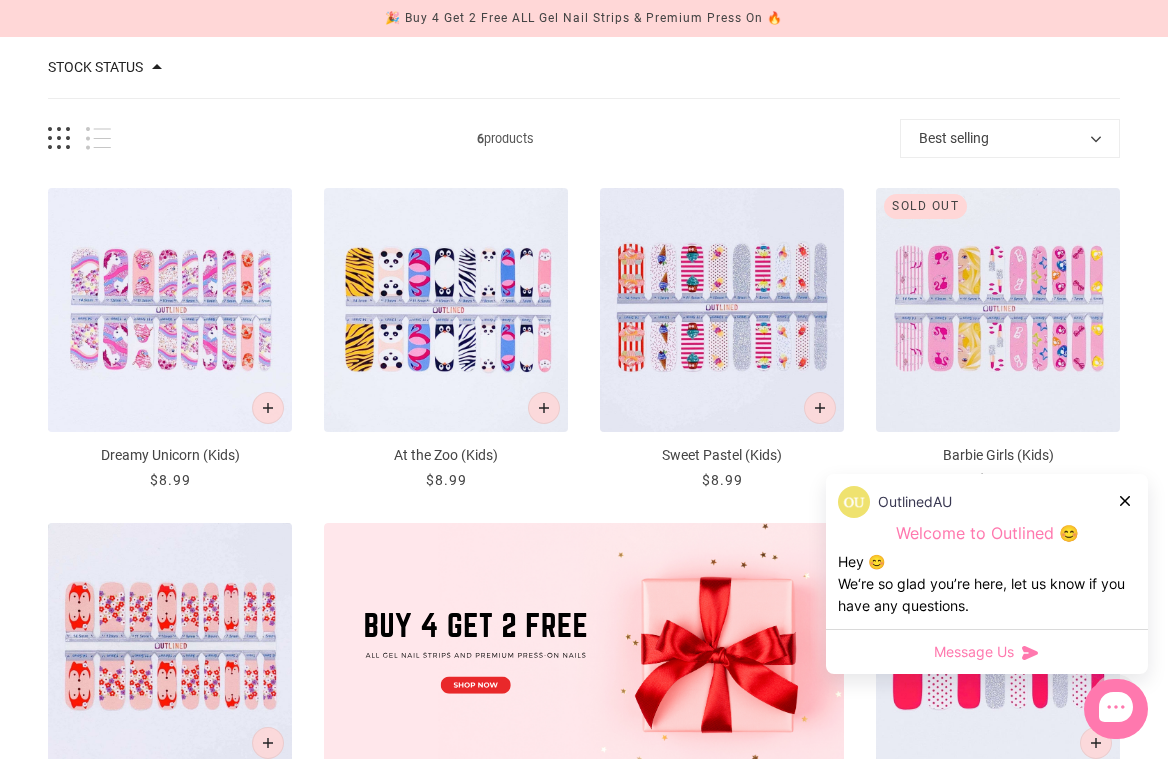 click at bounding box center (1126, 500) 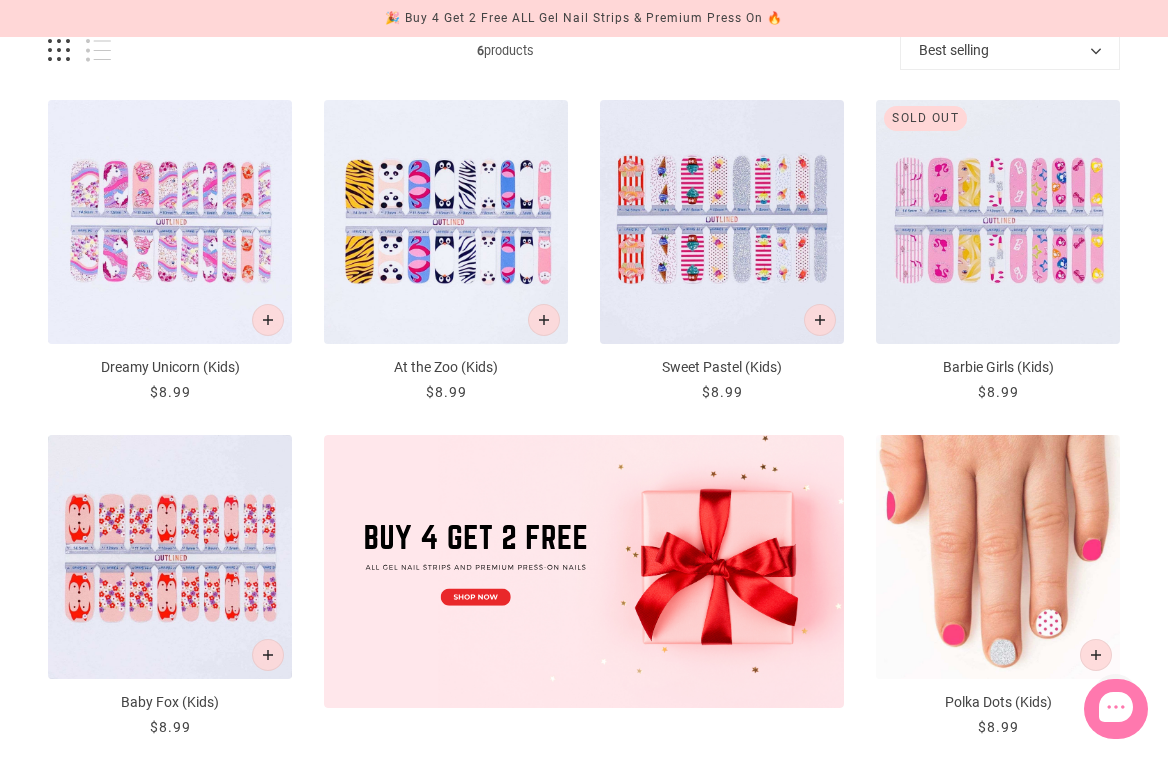 scroll, scrollTop: 300, scrollLeft: 0, axis: vertical 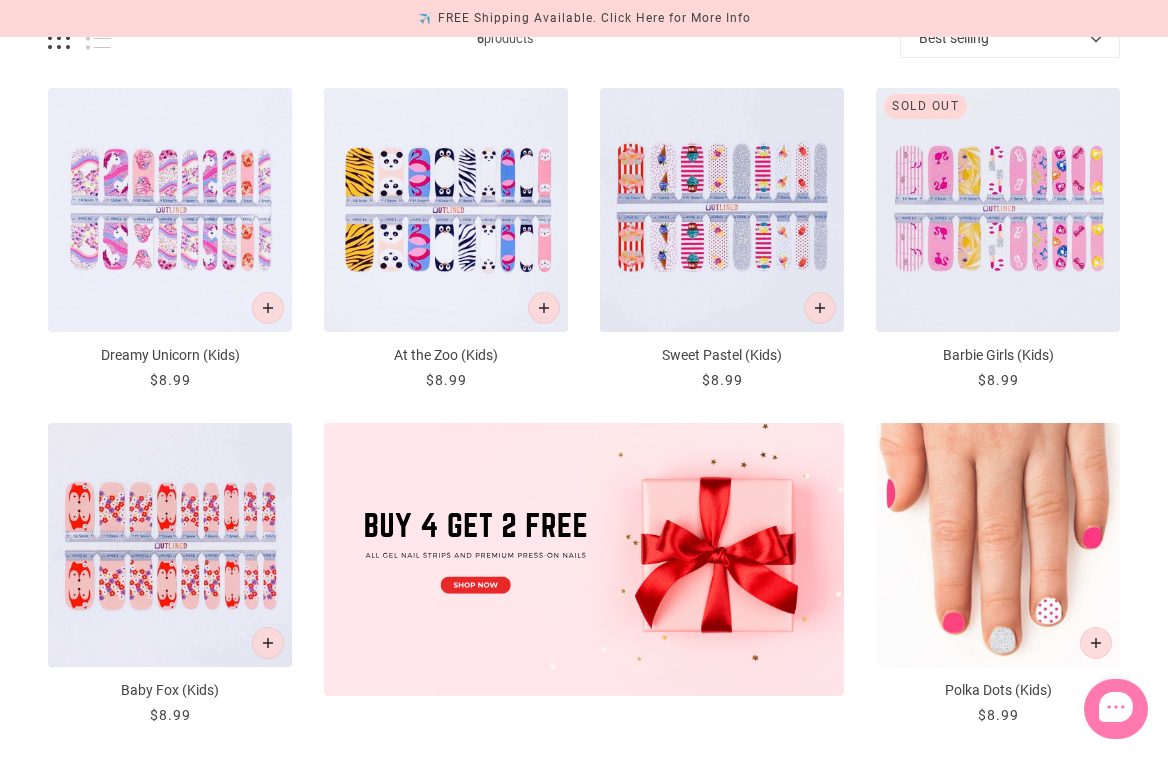 click at bounding box center (998, 545) 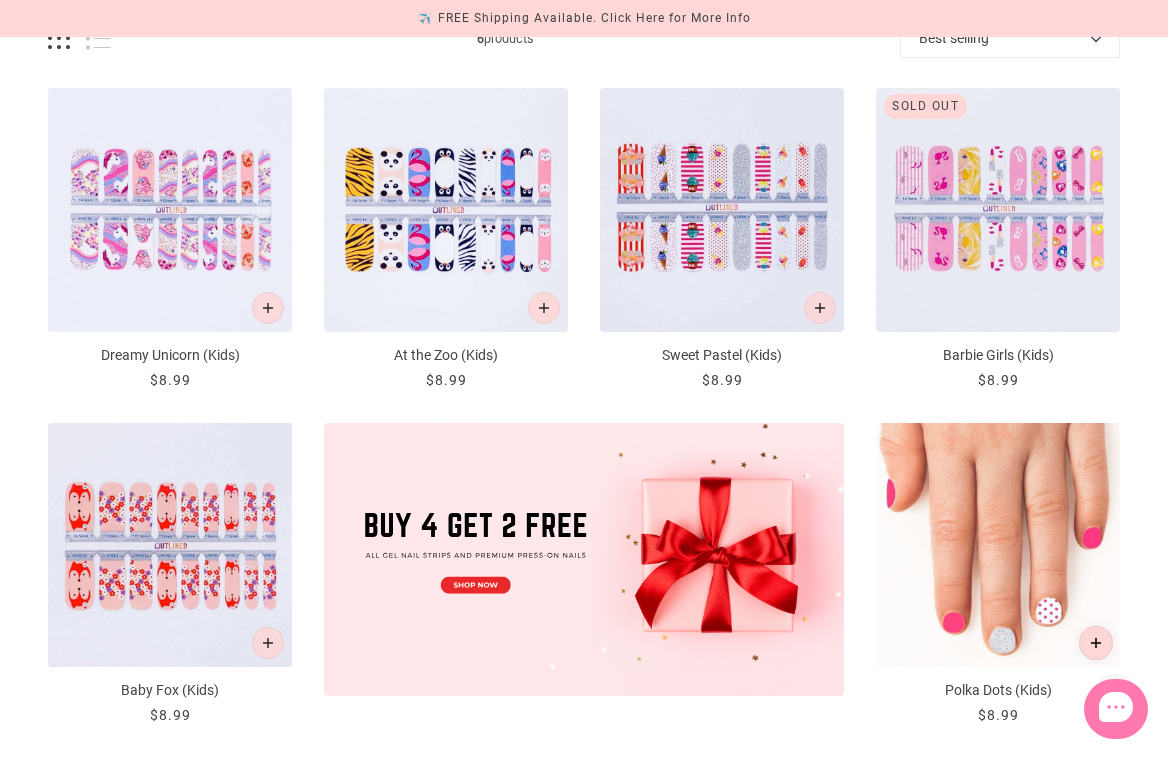 click 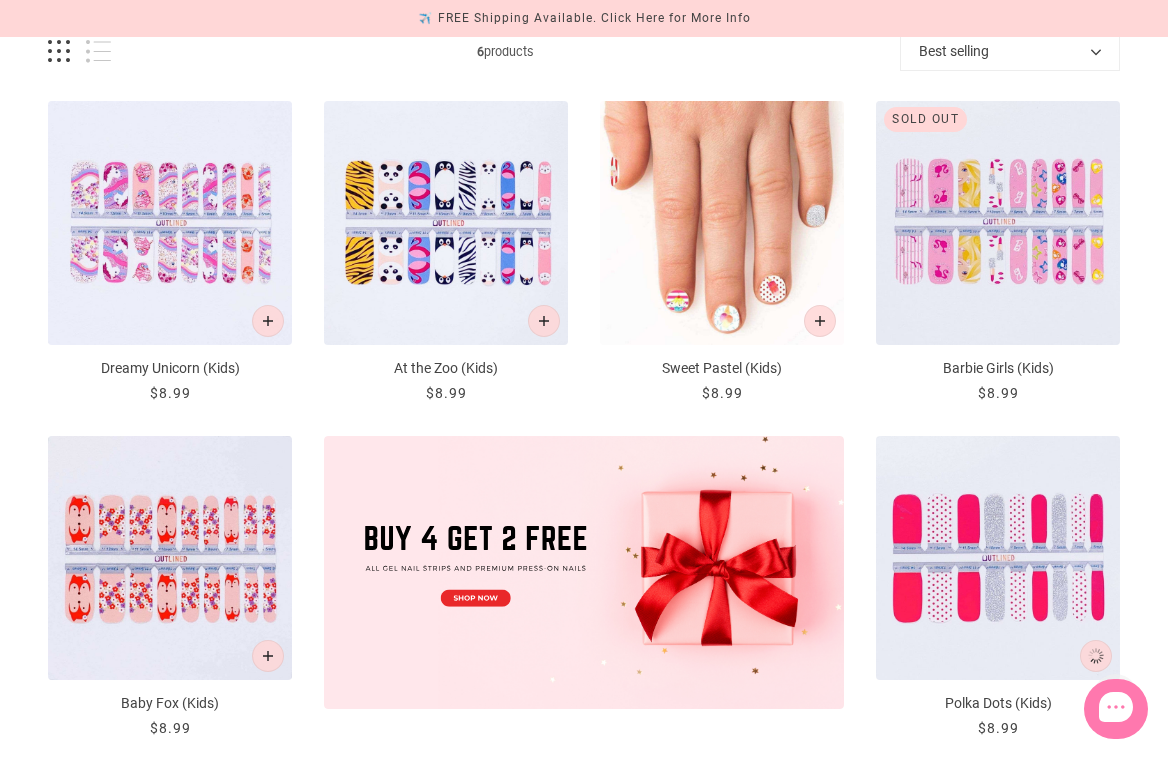 scroll, scrollTop: 0, scrollLeft: 0, axis: both 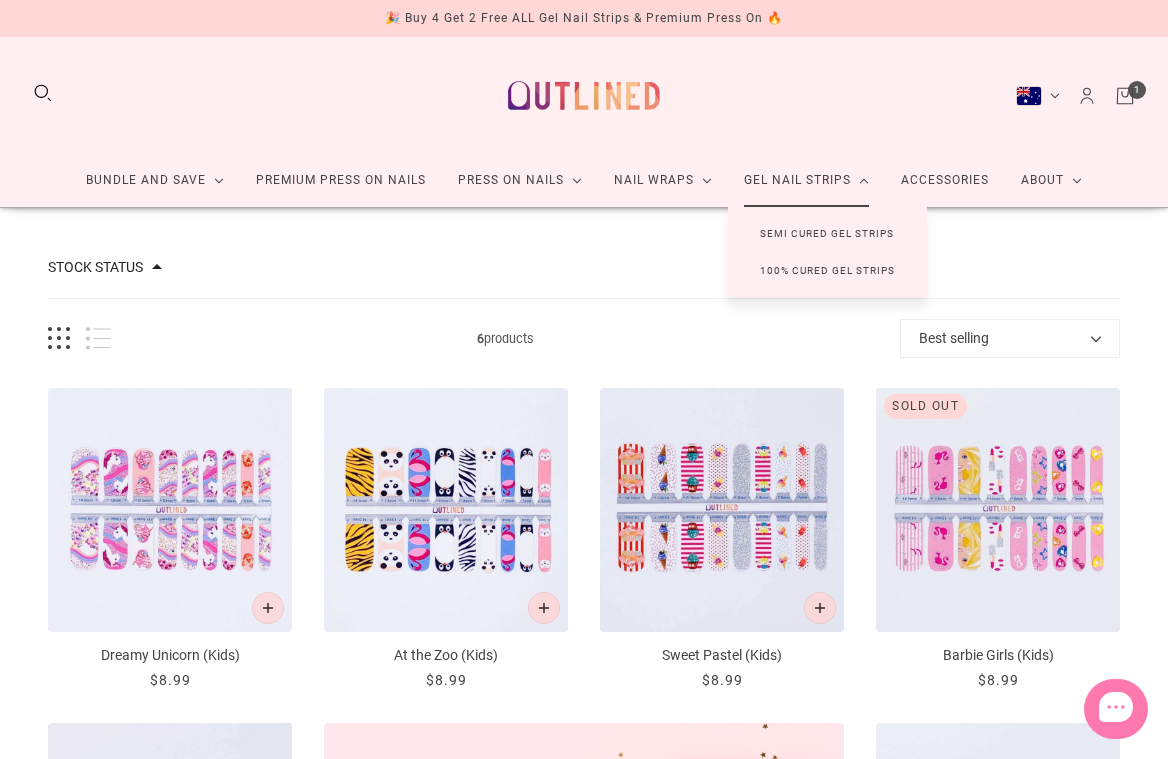 click on "Gel Nail Strips" 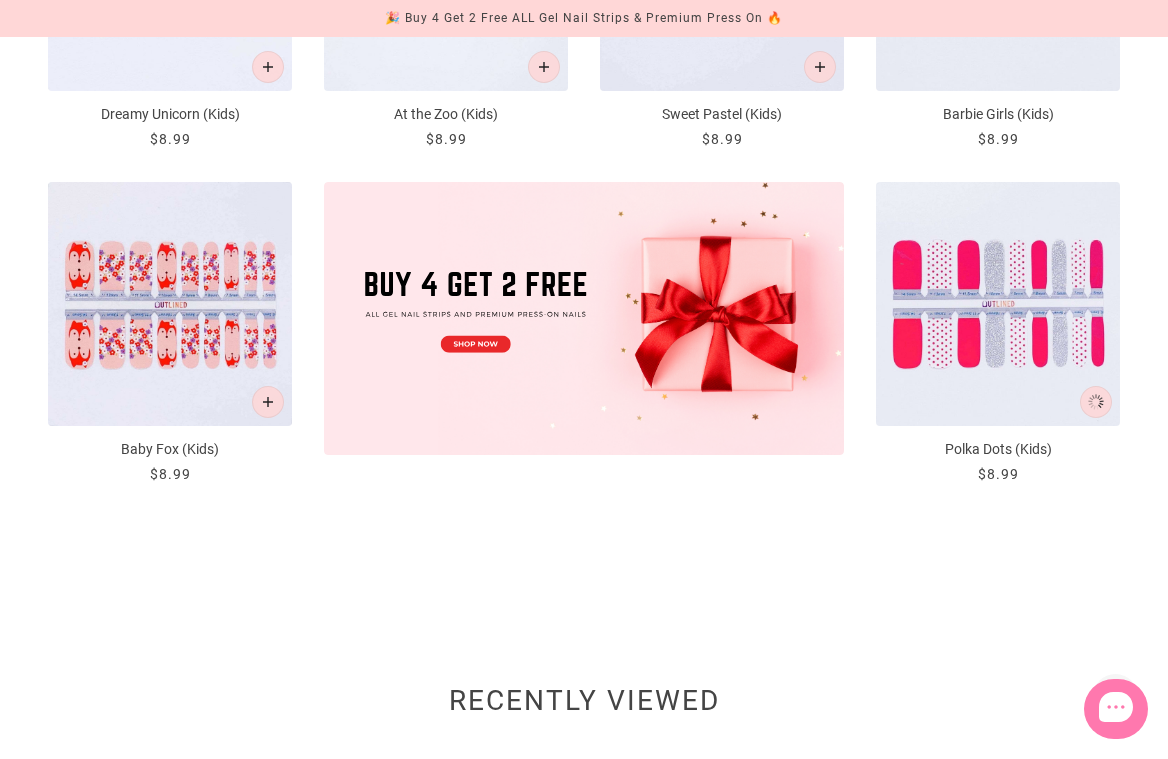 scroll, scrollTop: 664, scrollLeft: 0, axis: vertical 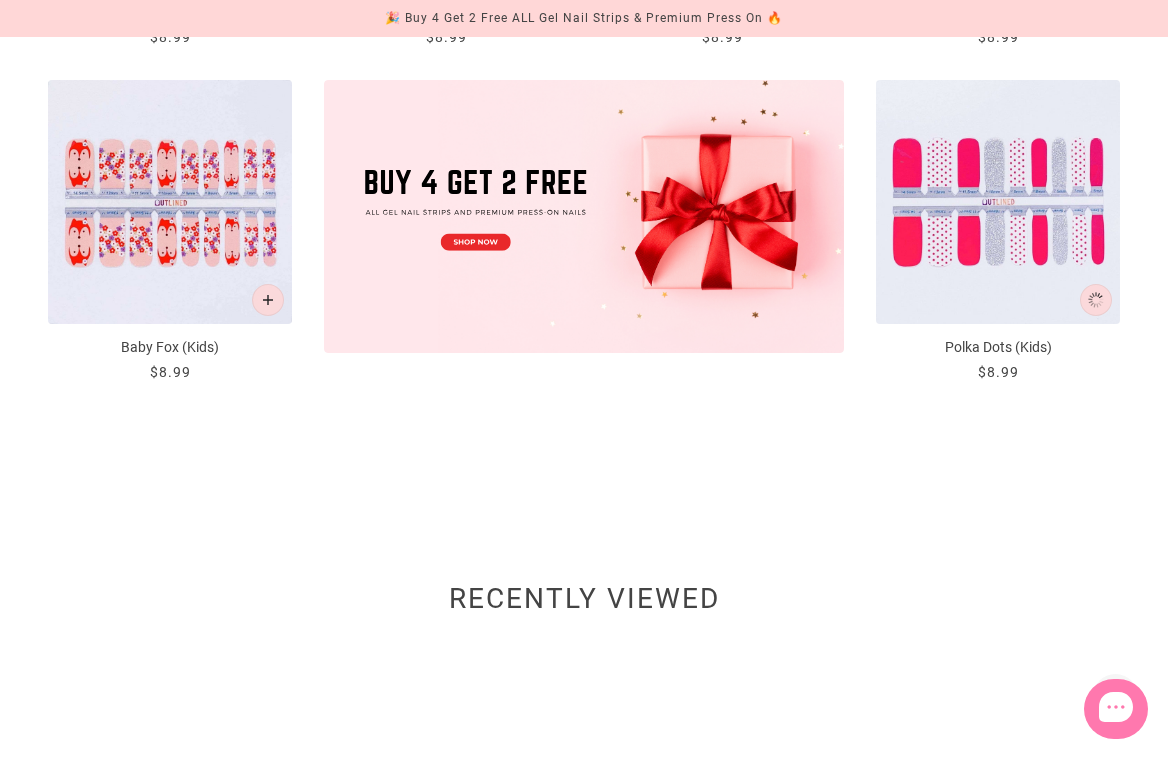 click on "6  products Best selling Best selling Relevance Date: New to Old Date: Old to New Title: A-Z Title: Z-A Price: Low to High Price: High to Low             ...               Dreamy Unicorn (Kids)
$8.99
/
...               At the Zoo (Kids)
$8.99
/
...               Sweet Pastel (Kids)
$8.99
/
Sold out     ...             Barbie Girls (Kids)
$8.99
/
...               Baby Fox (Kids)
$8.99
/
...               Polka Dots (Kids)
$8.99
/" at bounding box center [584, 95] 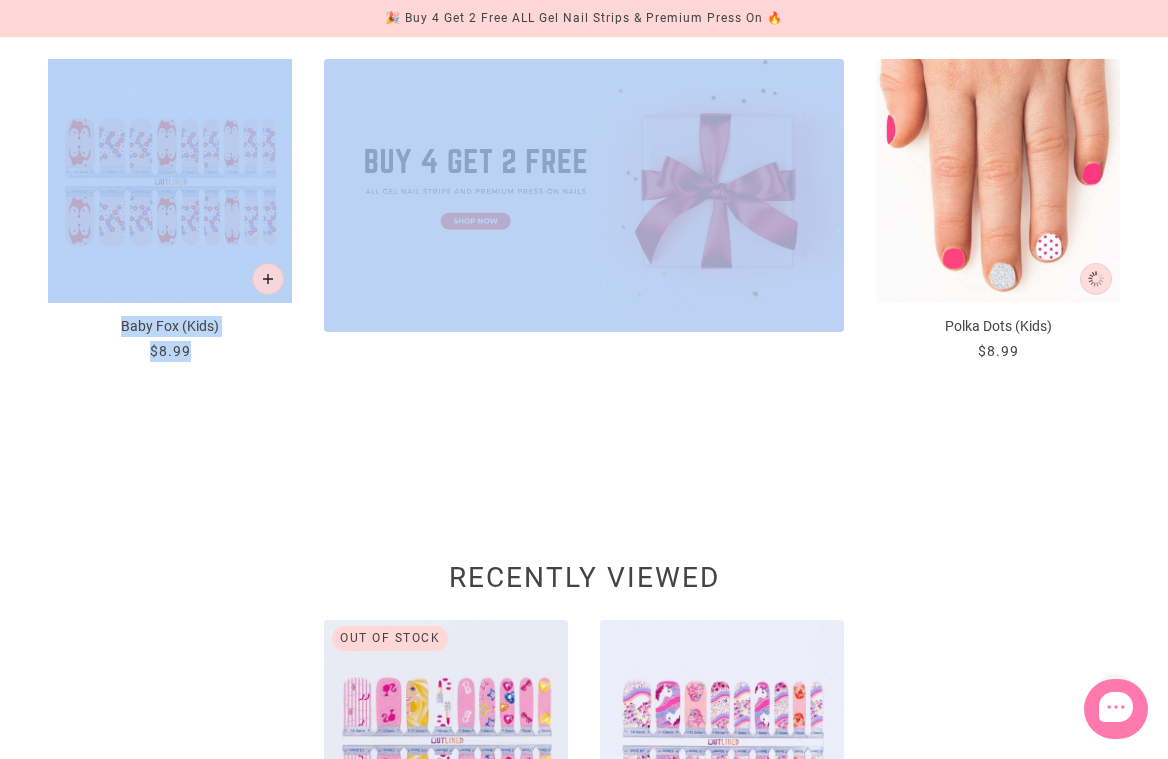 scroll, scrollTop: 0, scrollLeft: 0, axis: both 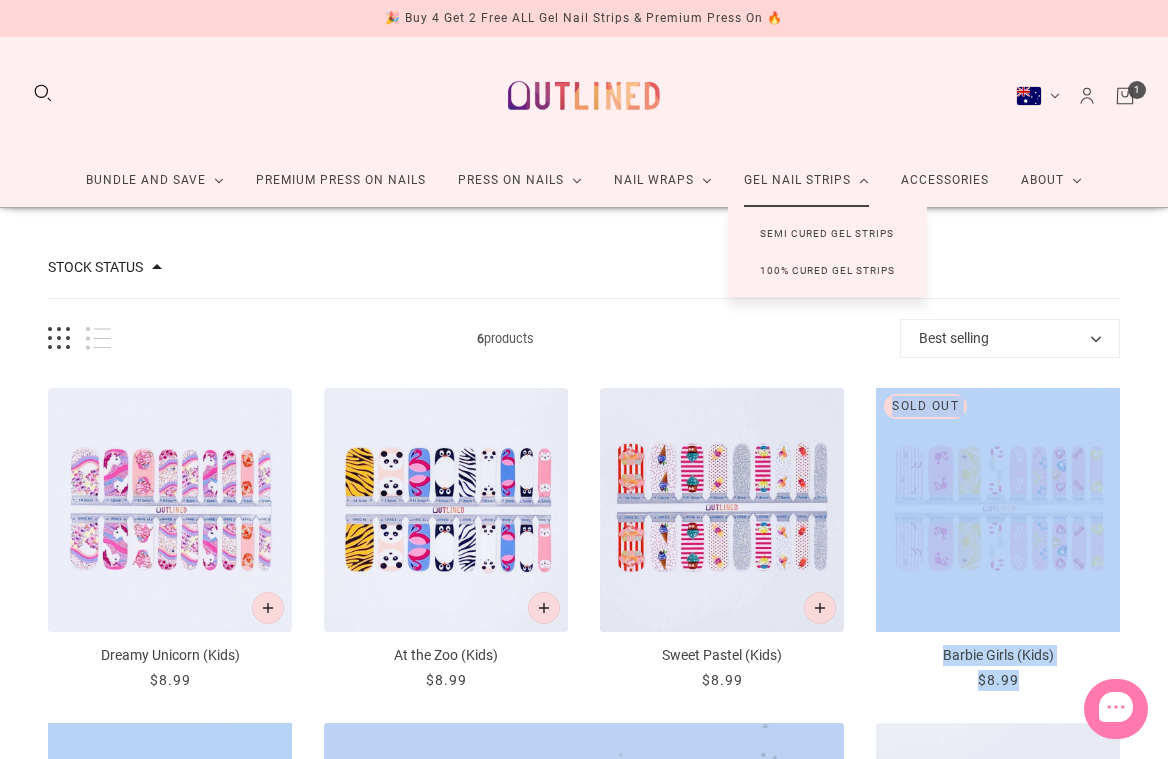 click on "Semi Cured Gel Strips" at bounding box center [827, 233] 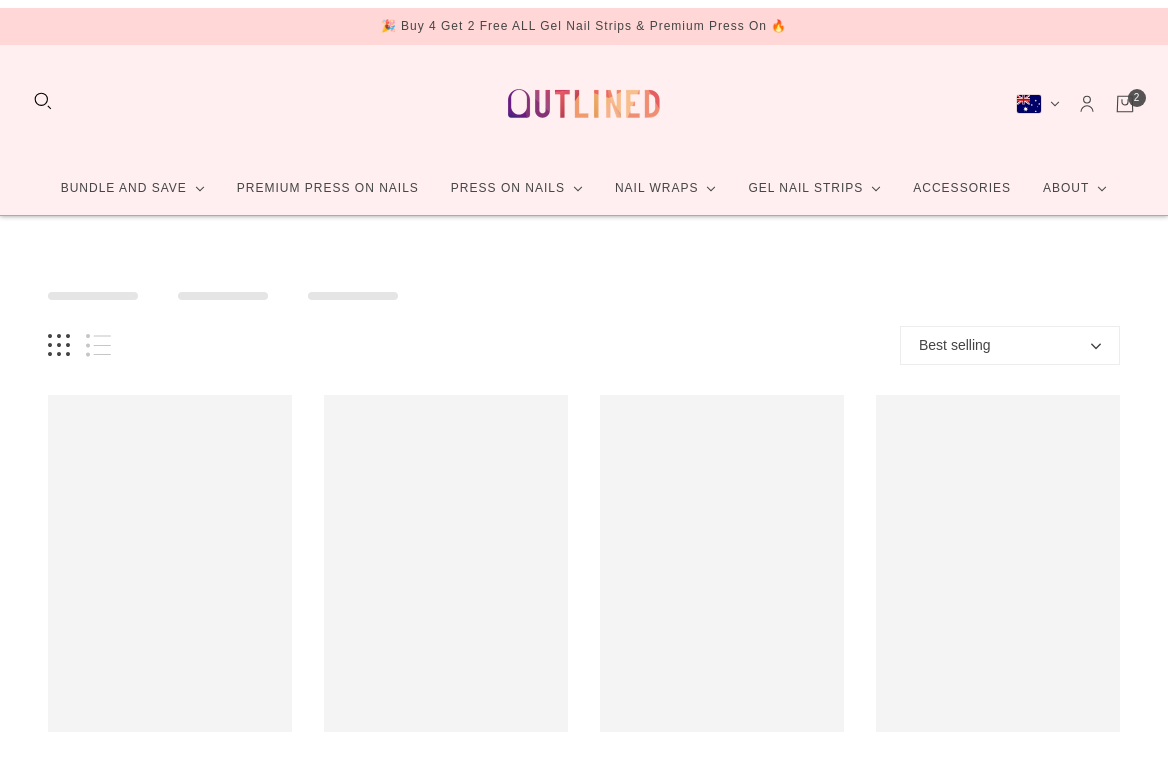 scroll, scrollTop: 0, scrollLeft: 0, axis: both 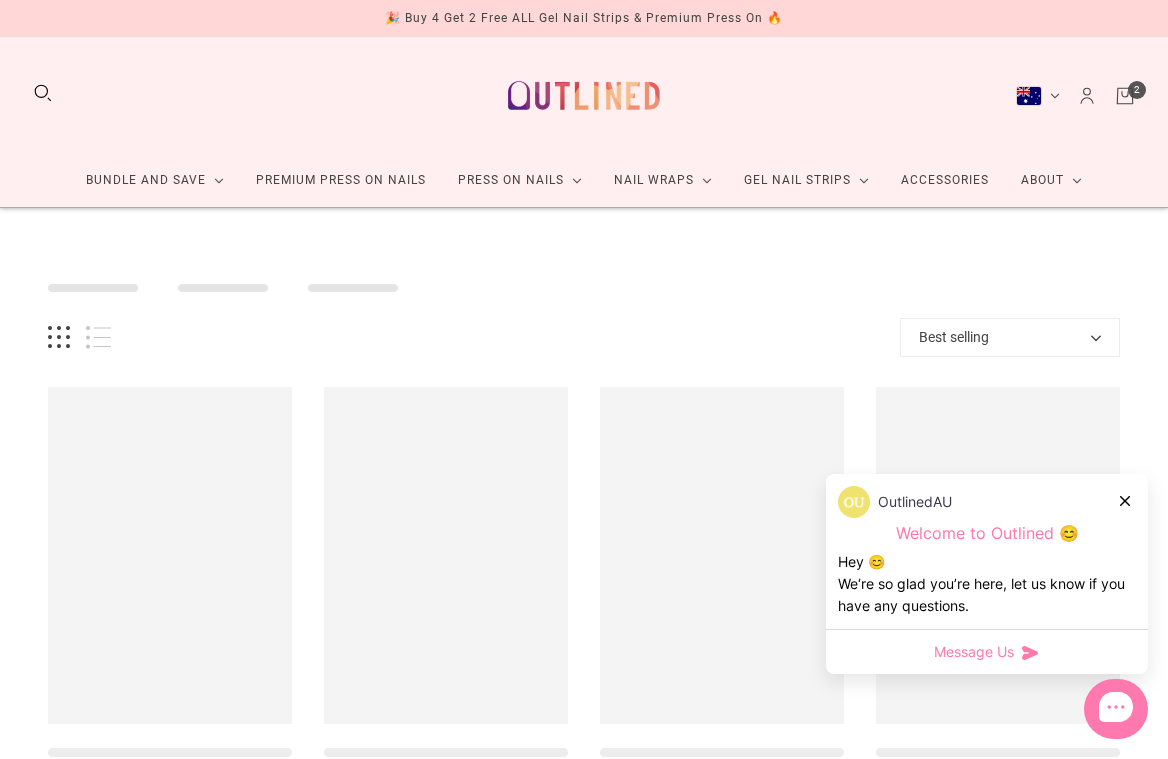 click 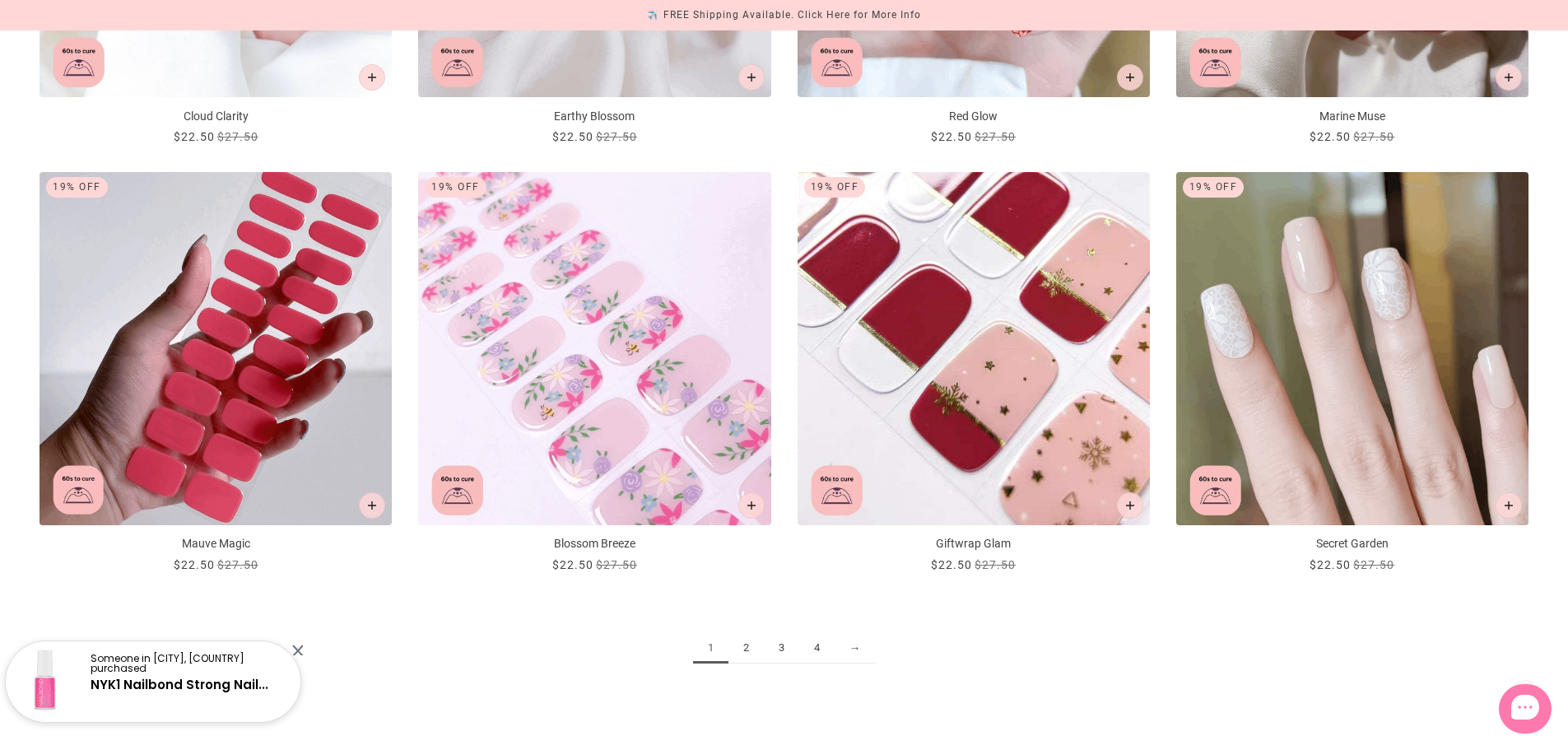 scroll, scrollTop: 2305, scrollLeft: 0, axis: vertical 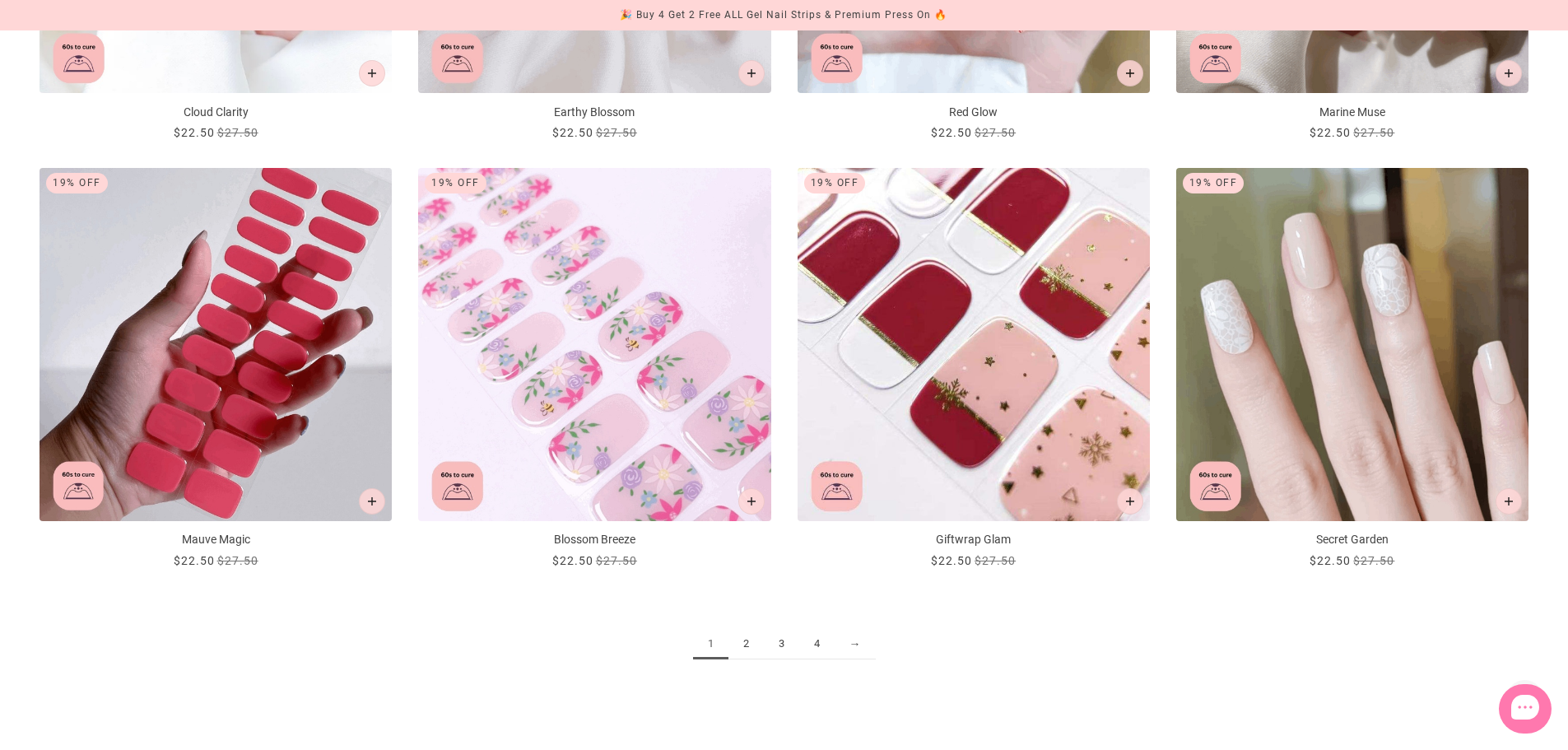 click on "3" at bounding box center (781, 644) 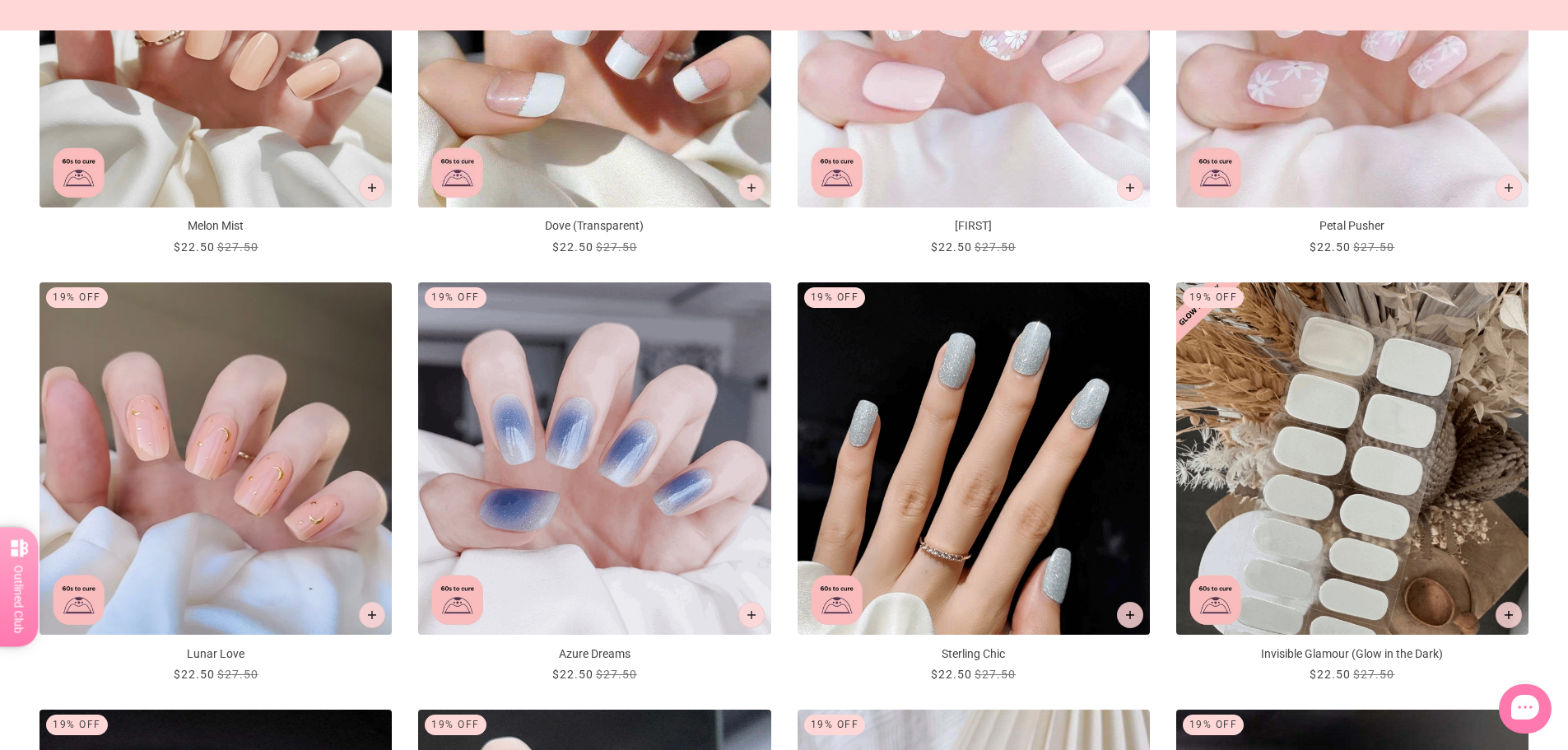scroll, scrollTop: 1070, scrollLeft: 0, axis: vertical 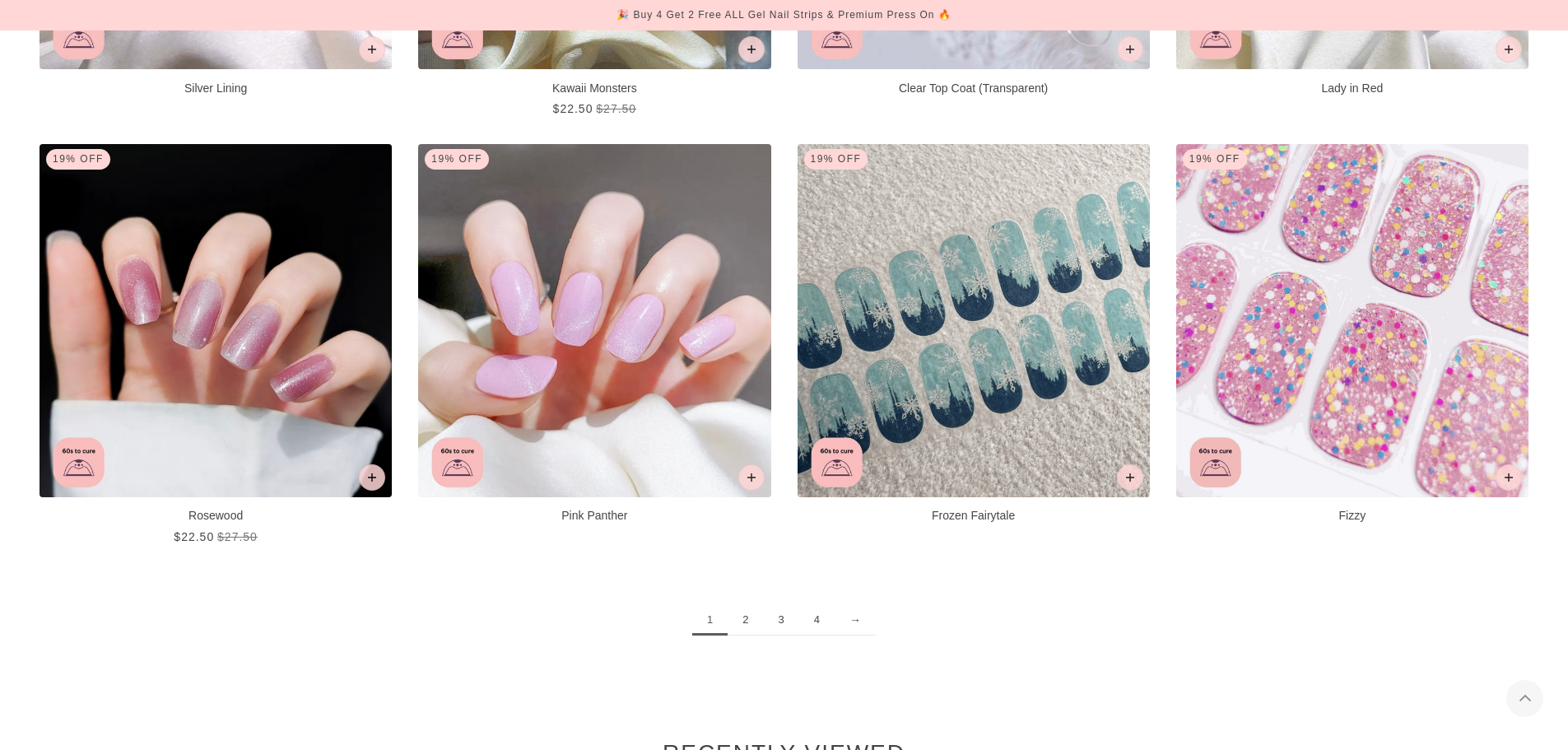 click on "19% Off     ...               Pink Flare
$22.50
$27.50
/
19% Off     ...               Frosty Flake
$22.50
$27.50
/
19% Off     ...               Sunrise Coral (Change Colour)
$22.50
$27.50
/
19% Off     ...               Gorgeous
$22.50
$27.50
/
19% Off     ...               Glinting Pink
$22.50
$27.50
/
19% Off     ...               Red Carpet
$22.50
$27.50
/
19% Off     ...               Melon Mist
$22.50
$27.50
/
19% Off     ...               Dove (Transparent)
$22.50
$27.50
/" at bounding box center [784, -710] 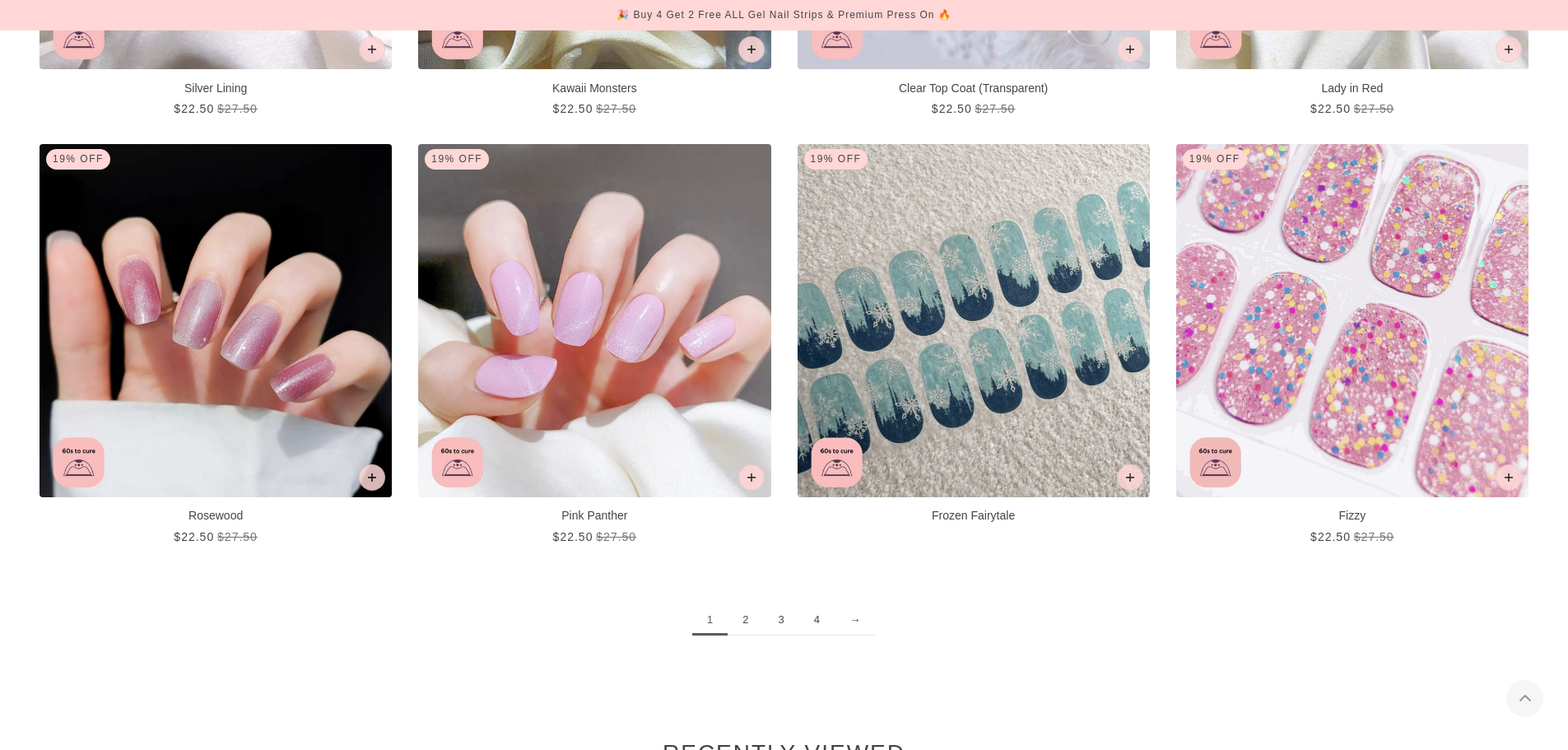 click on "2" at bounding box center (745, 620) 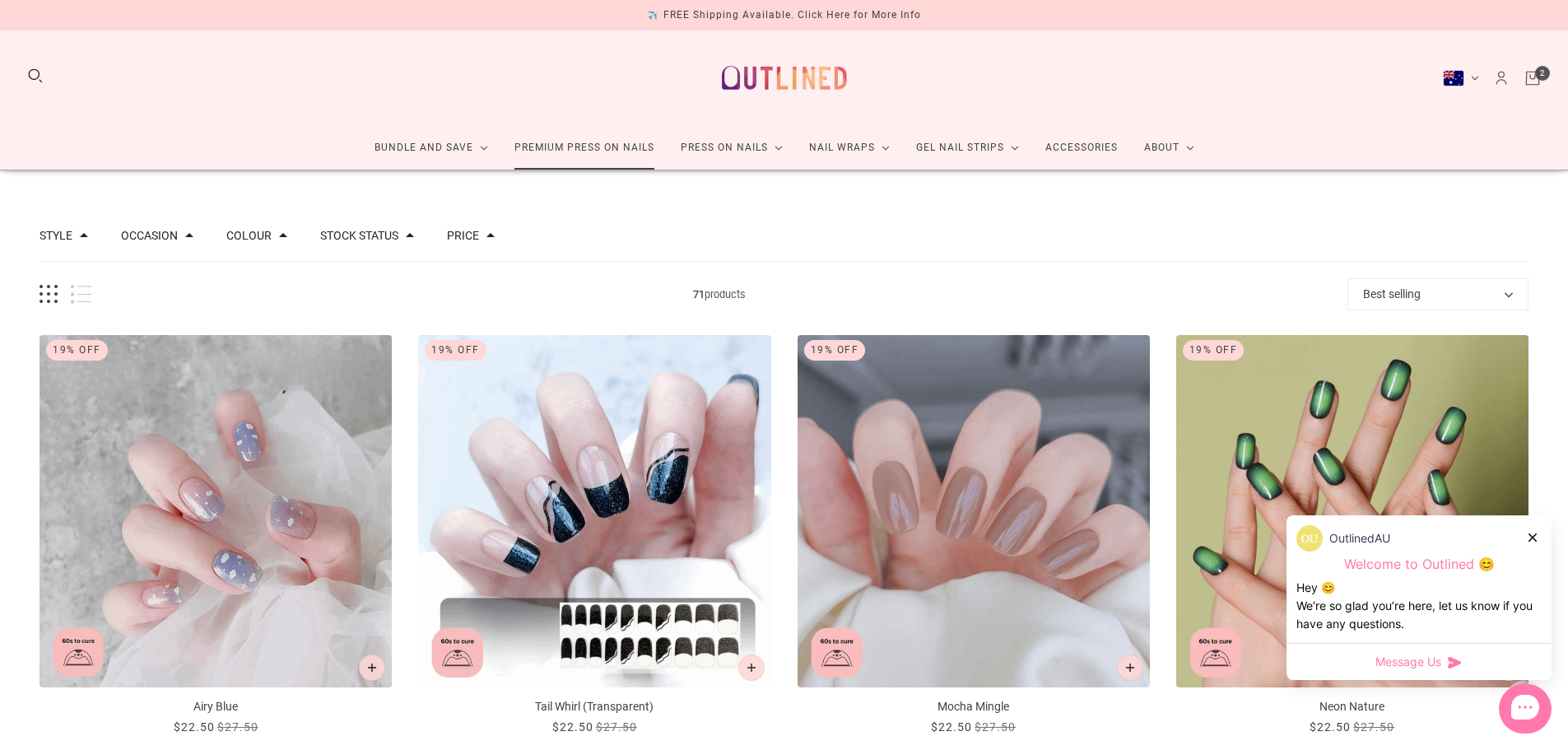 scroll, scrollTop: 0, scrollLeft: 0, axis: both 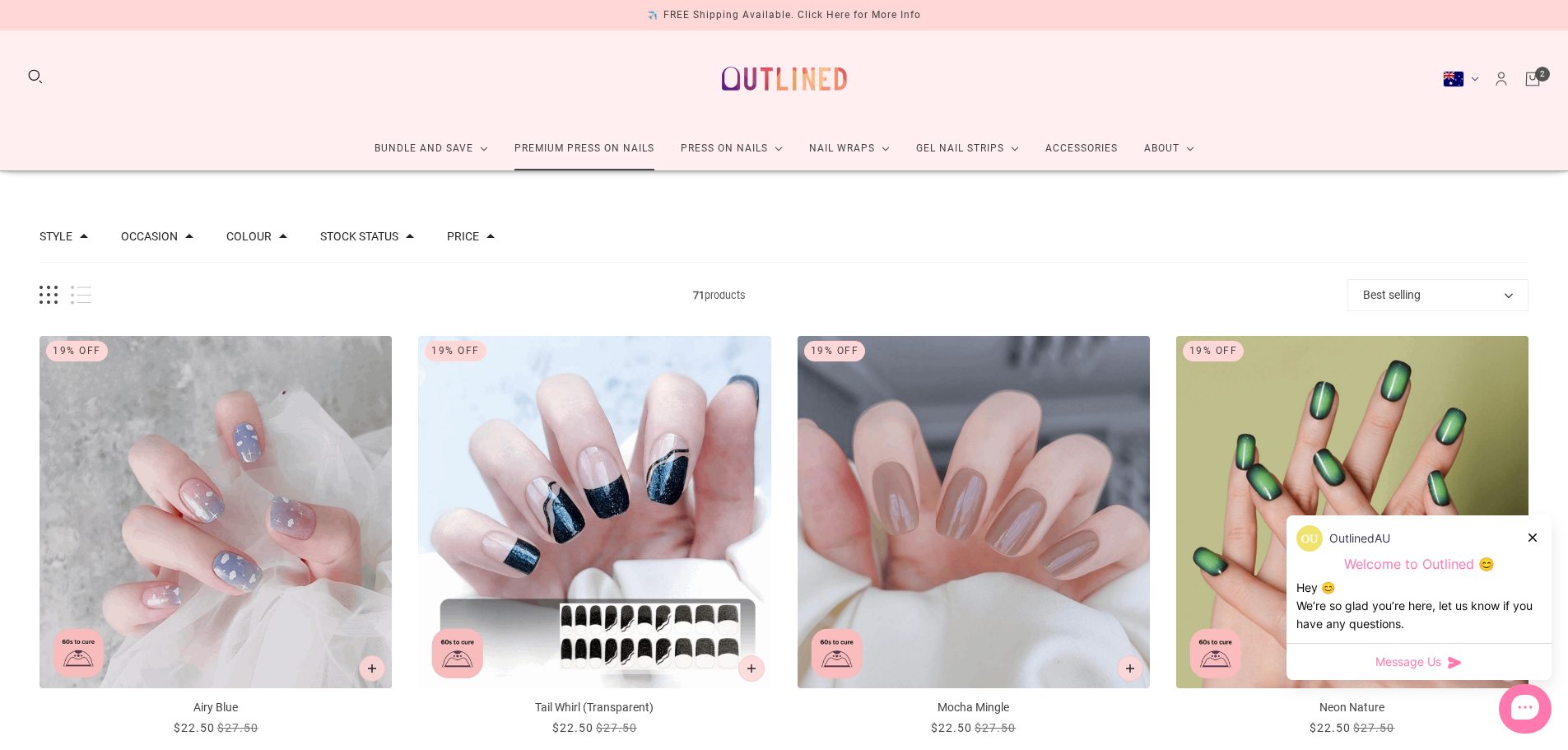 click on "Premium Press On Nails" 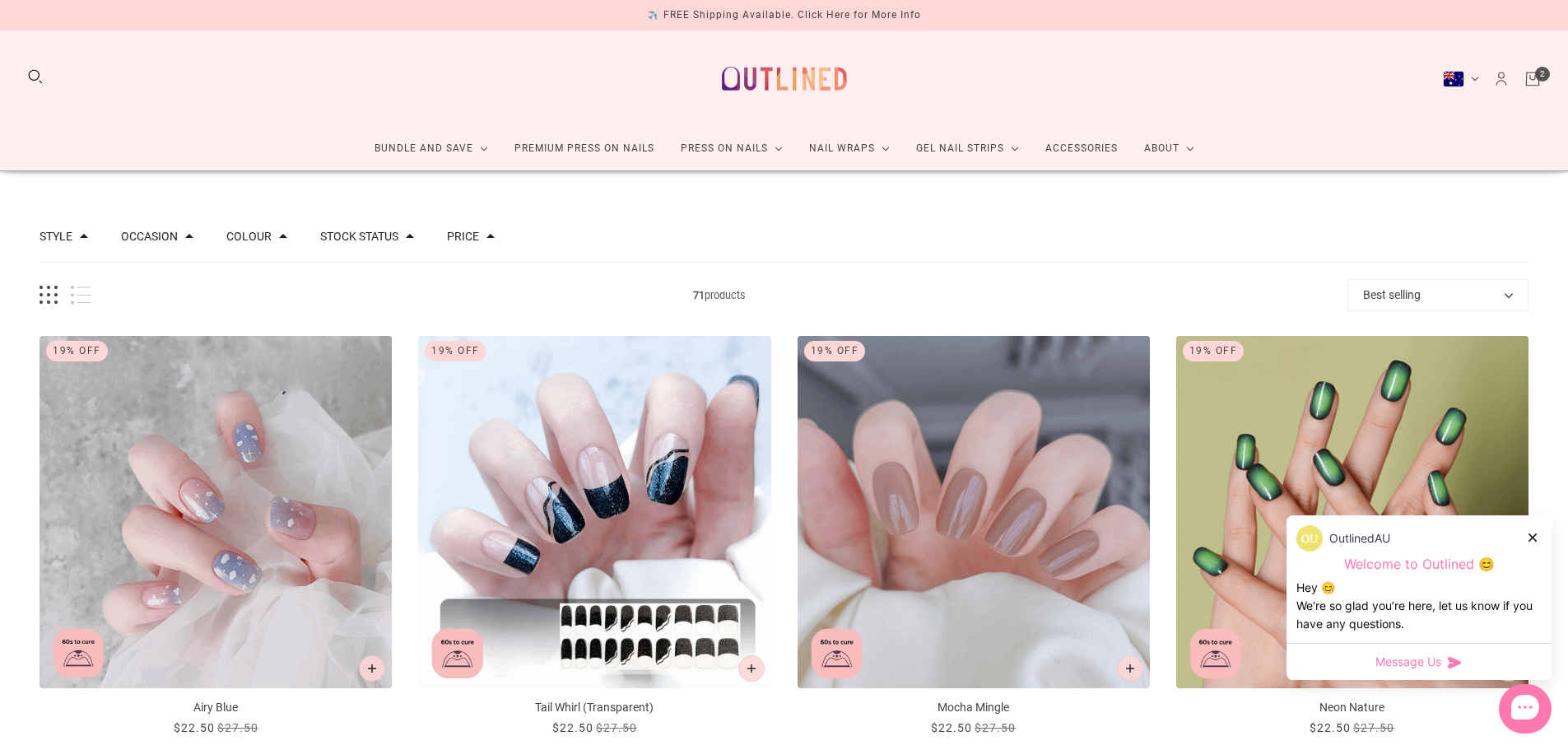 click 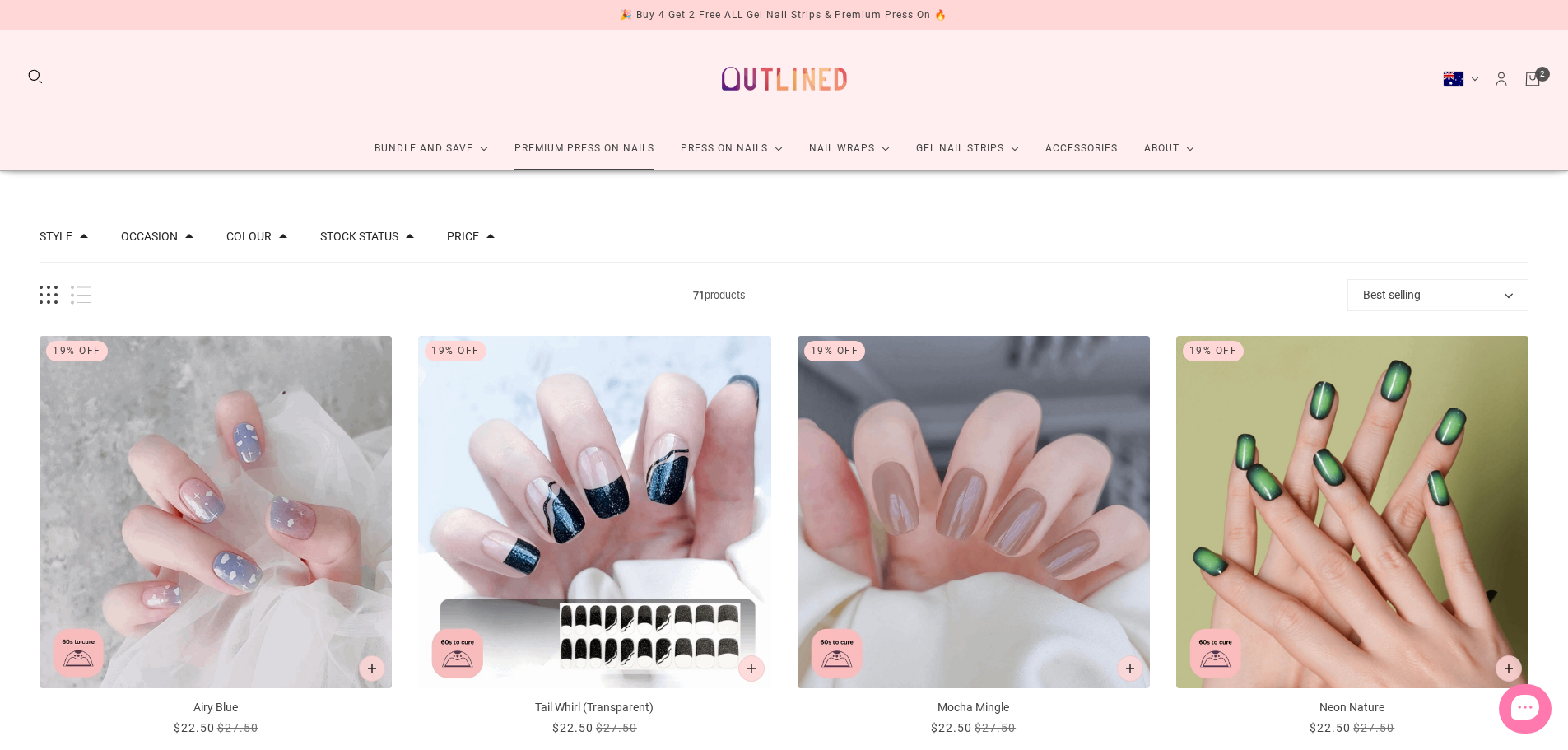 click on "Premium Press On Nails" 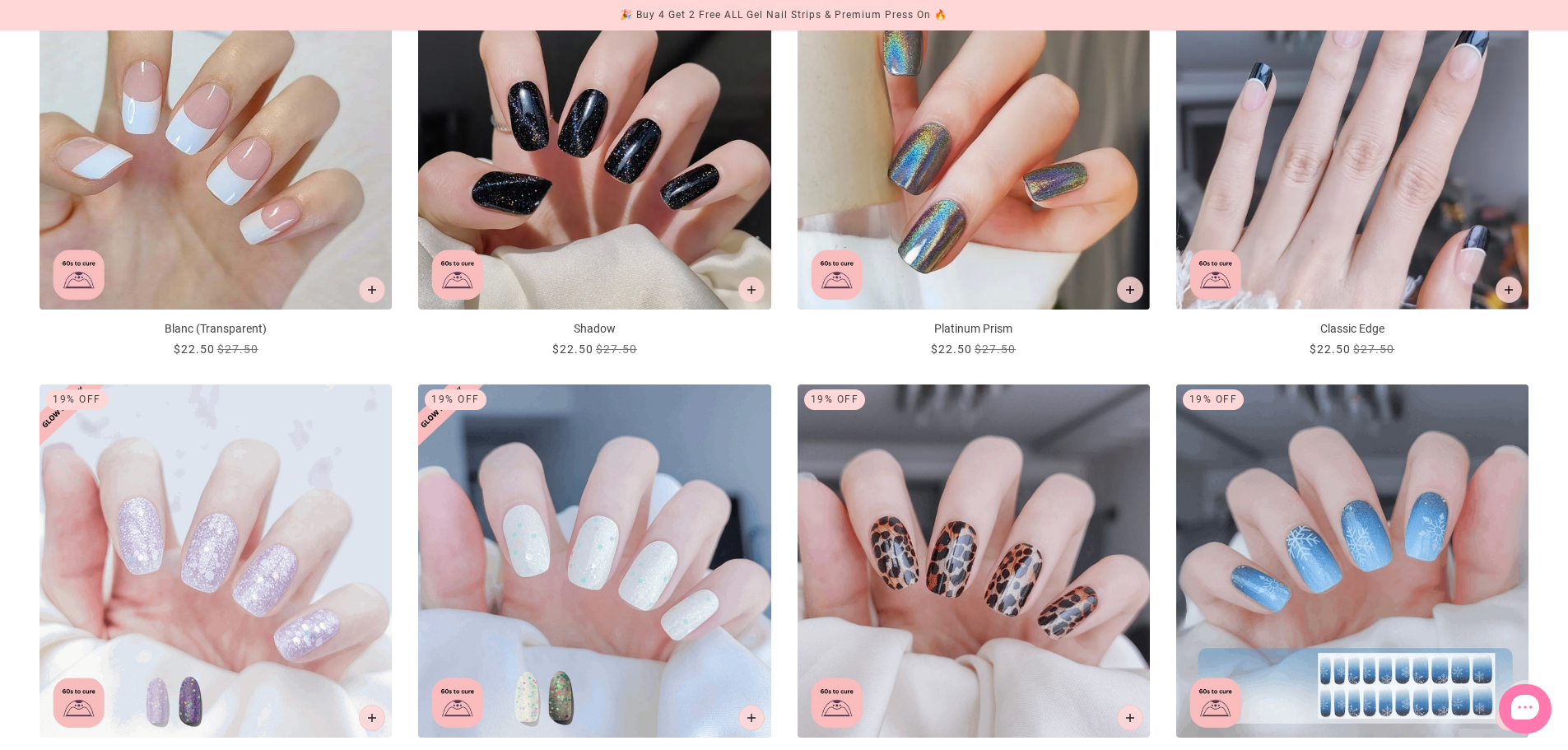 scroll, scrollTop: 2058, scrollLeft: 0, axis: vertical 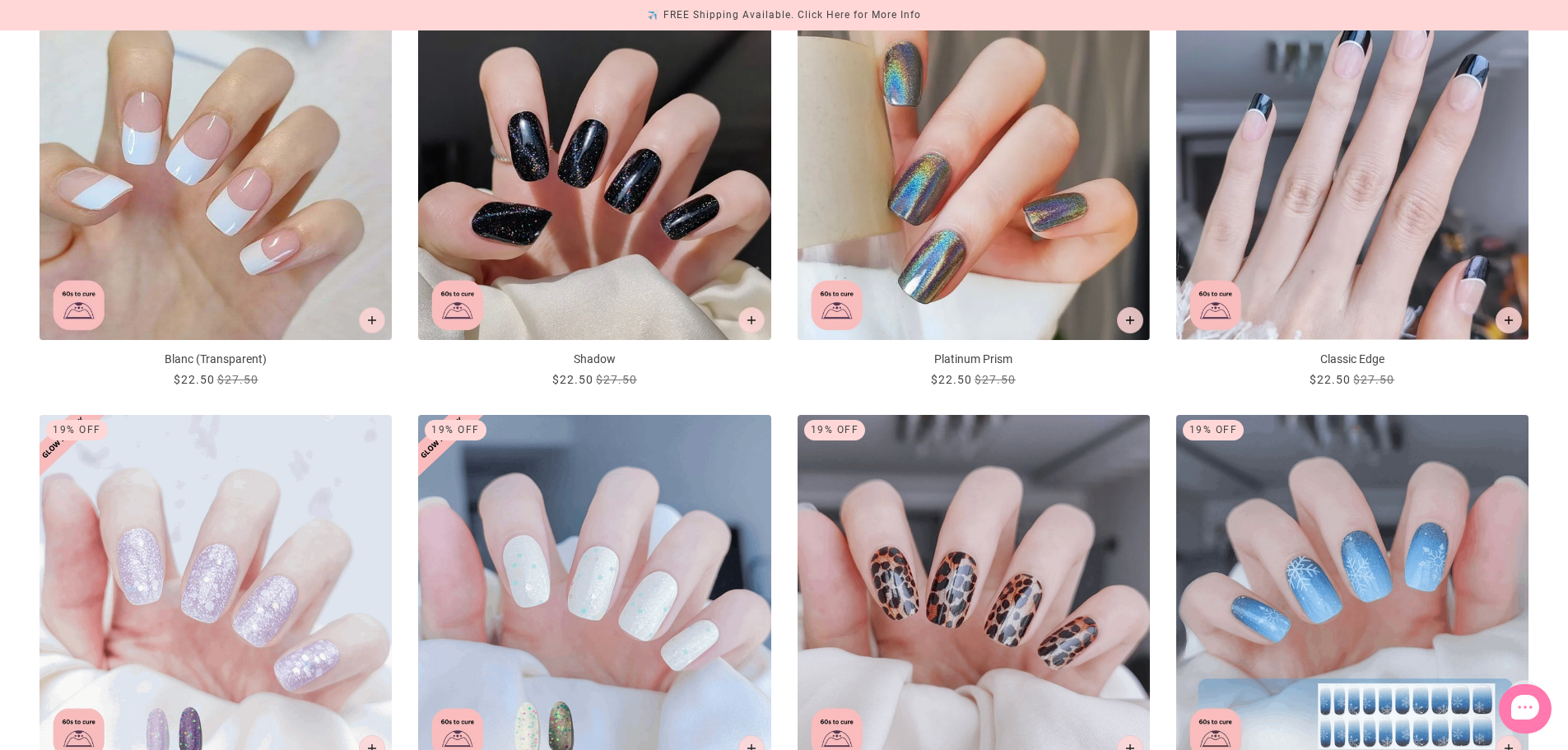 click at bounding box center (1352, 164) 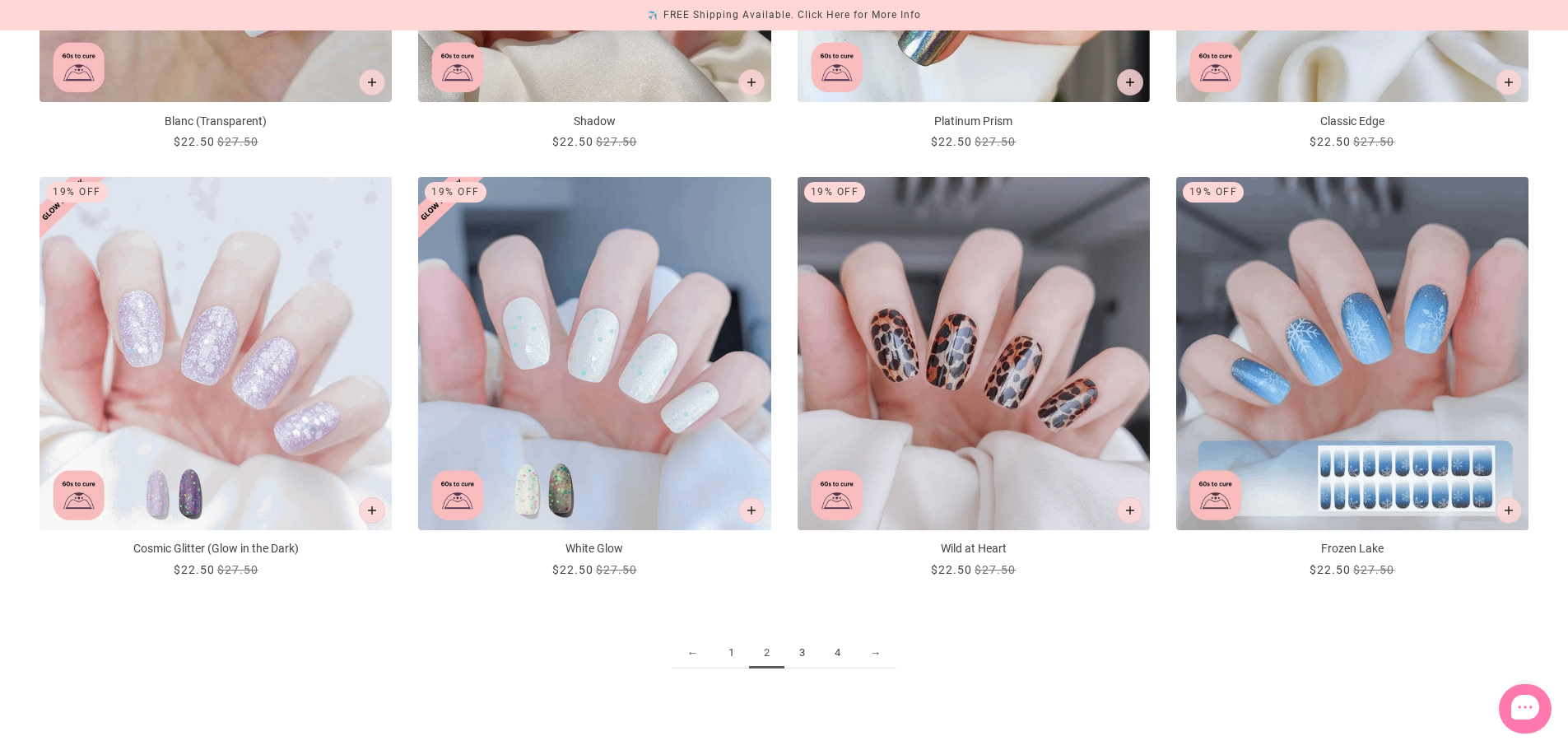 scroll, scrollTop: 2223, scrollLeft: 0, axis: vertical 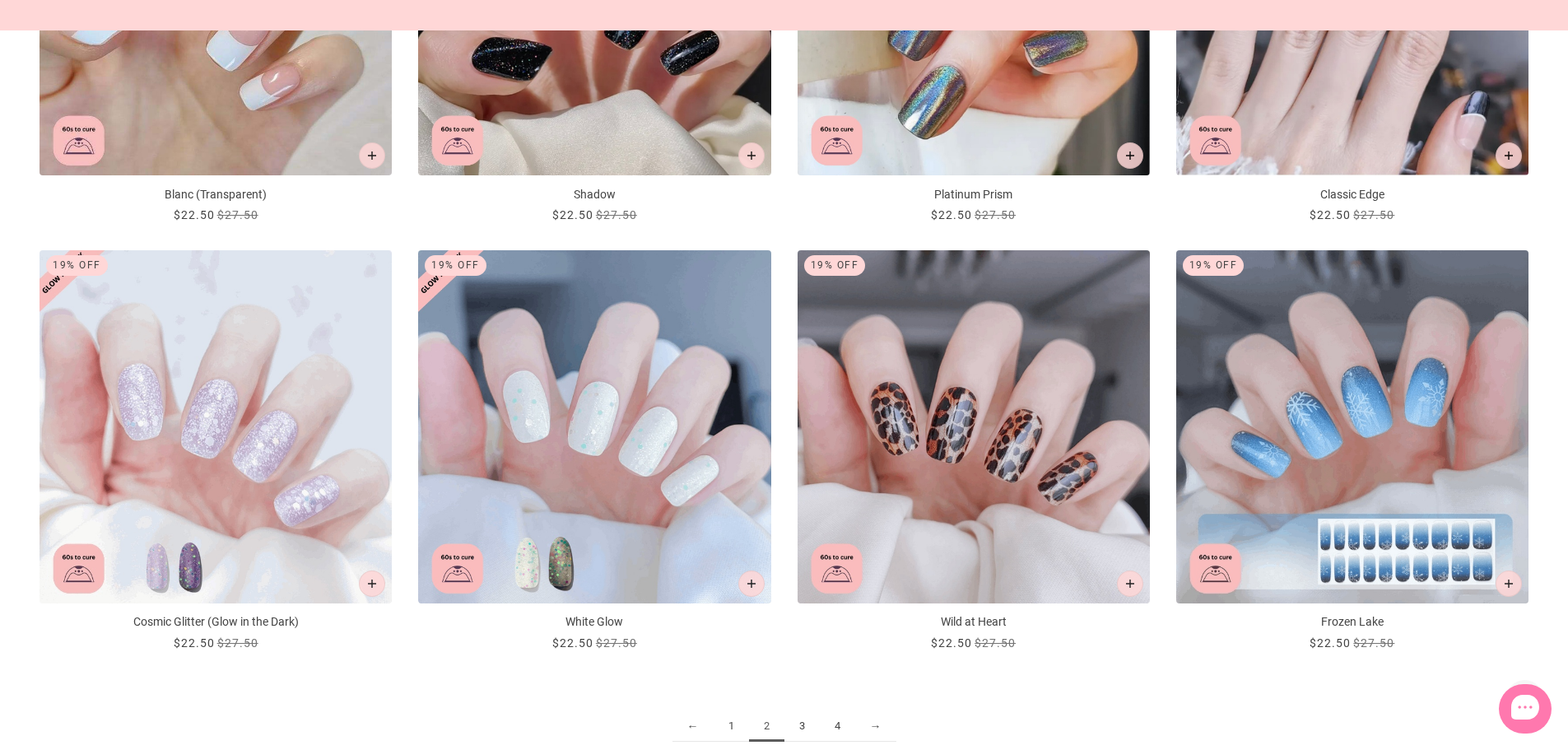 click on "Classic Edge
$22.50
$27.50
/" at bounding box center [1352, 199] 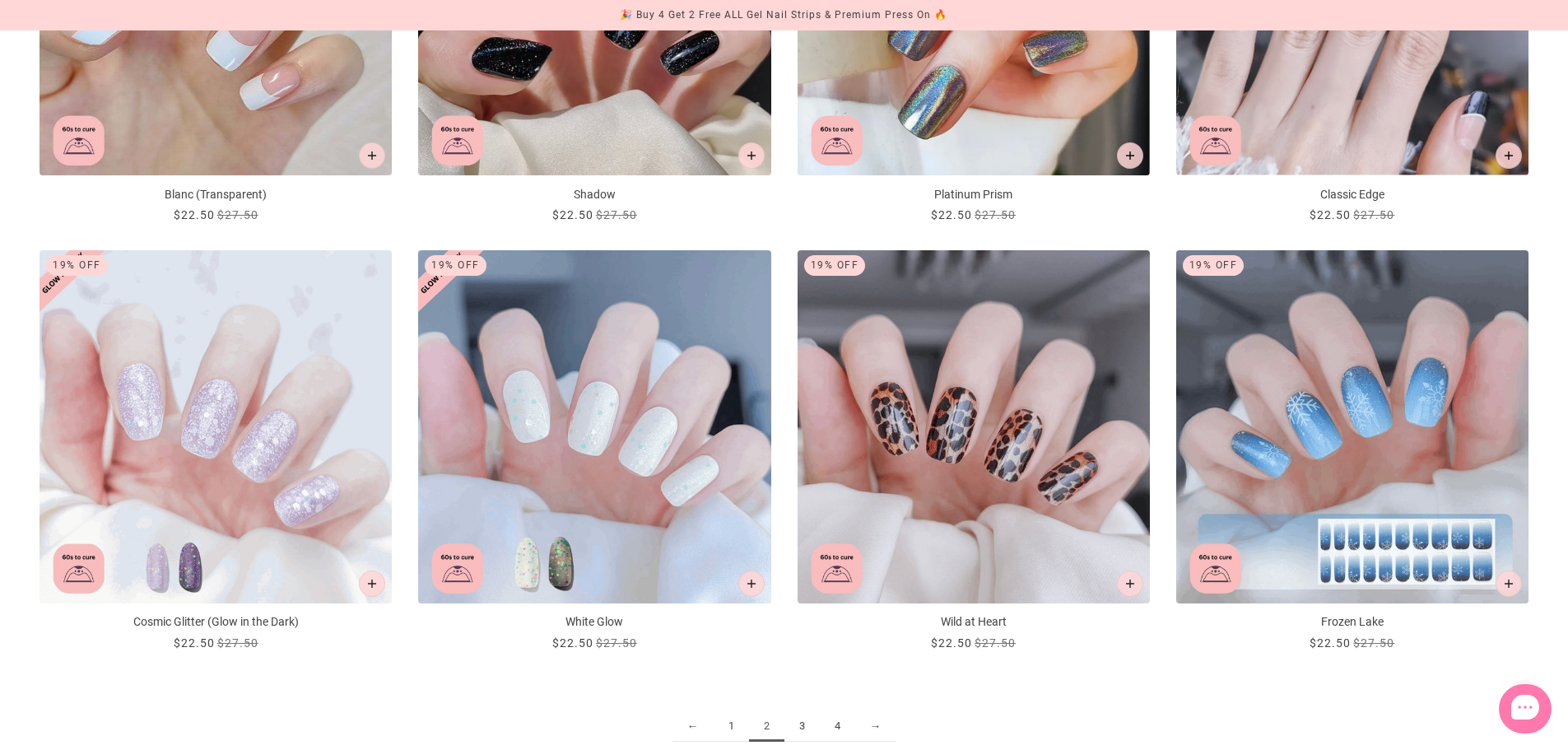 click on "Classic Edge" at bounding box center [1352, 194] 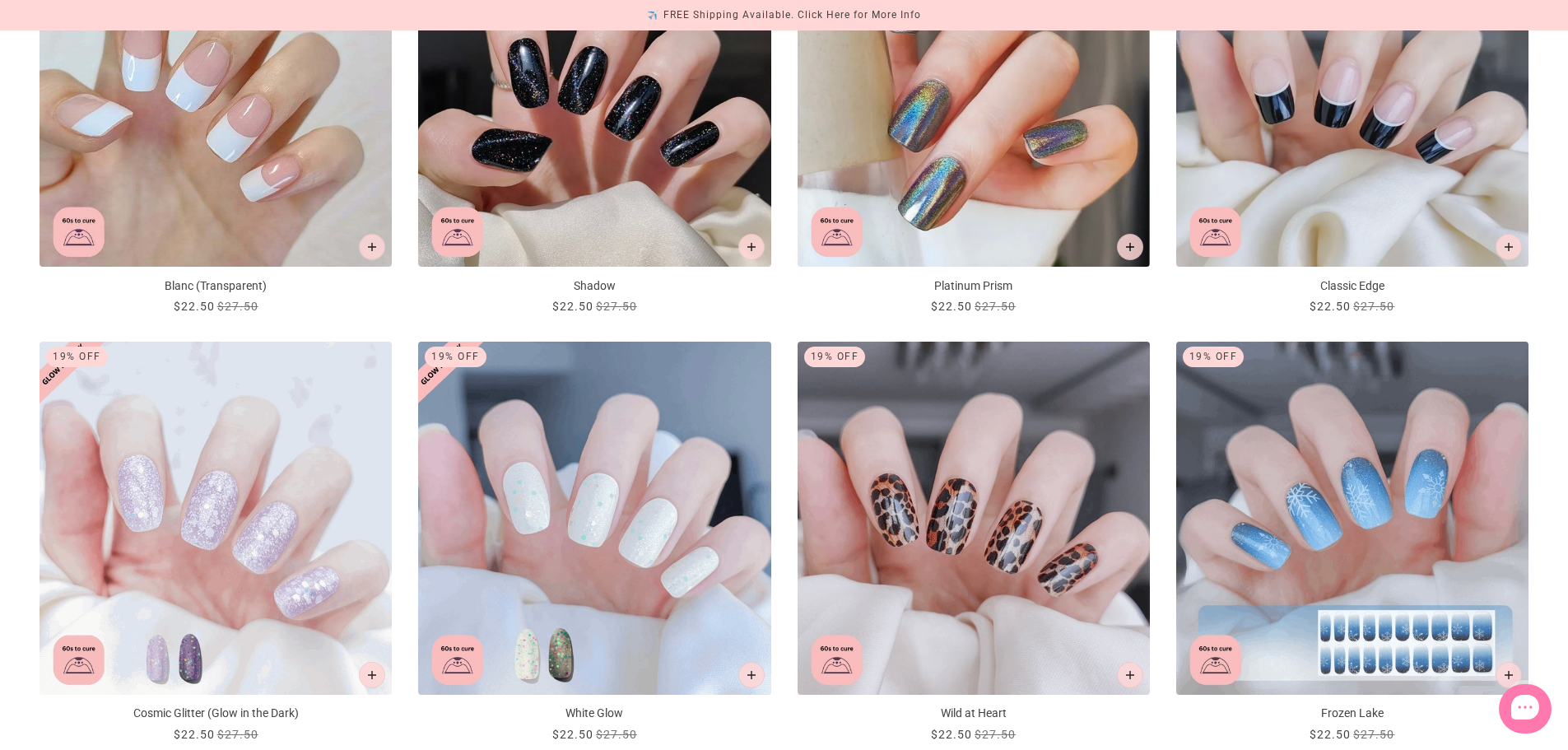 scroll, scrollTop: 2305, scrollLeft: 0, axis: vertical 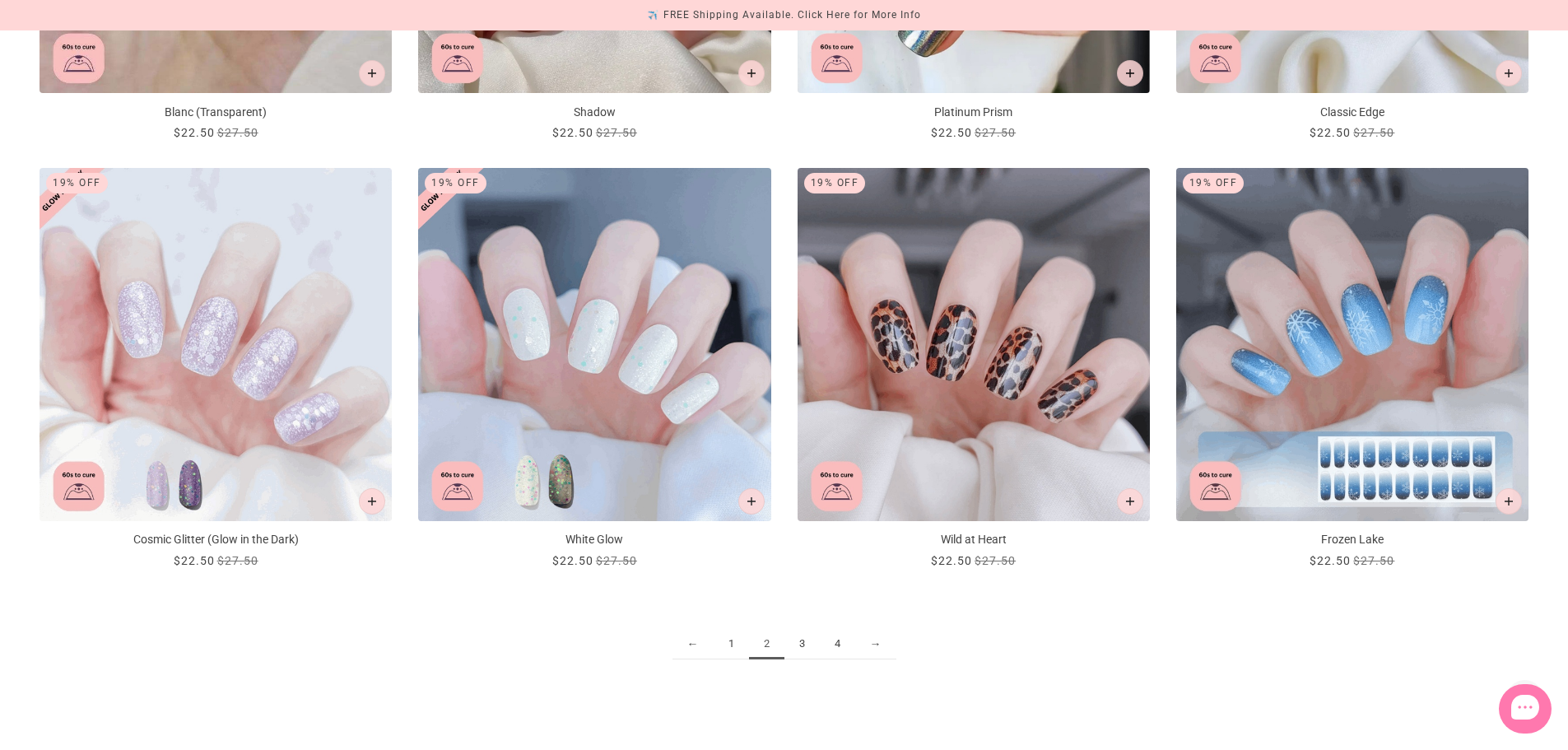click on "3" at bounding box center (802, 644) 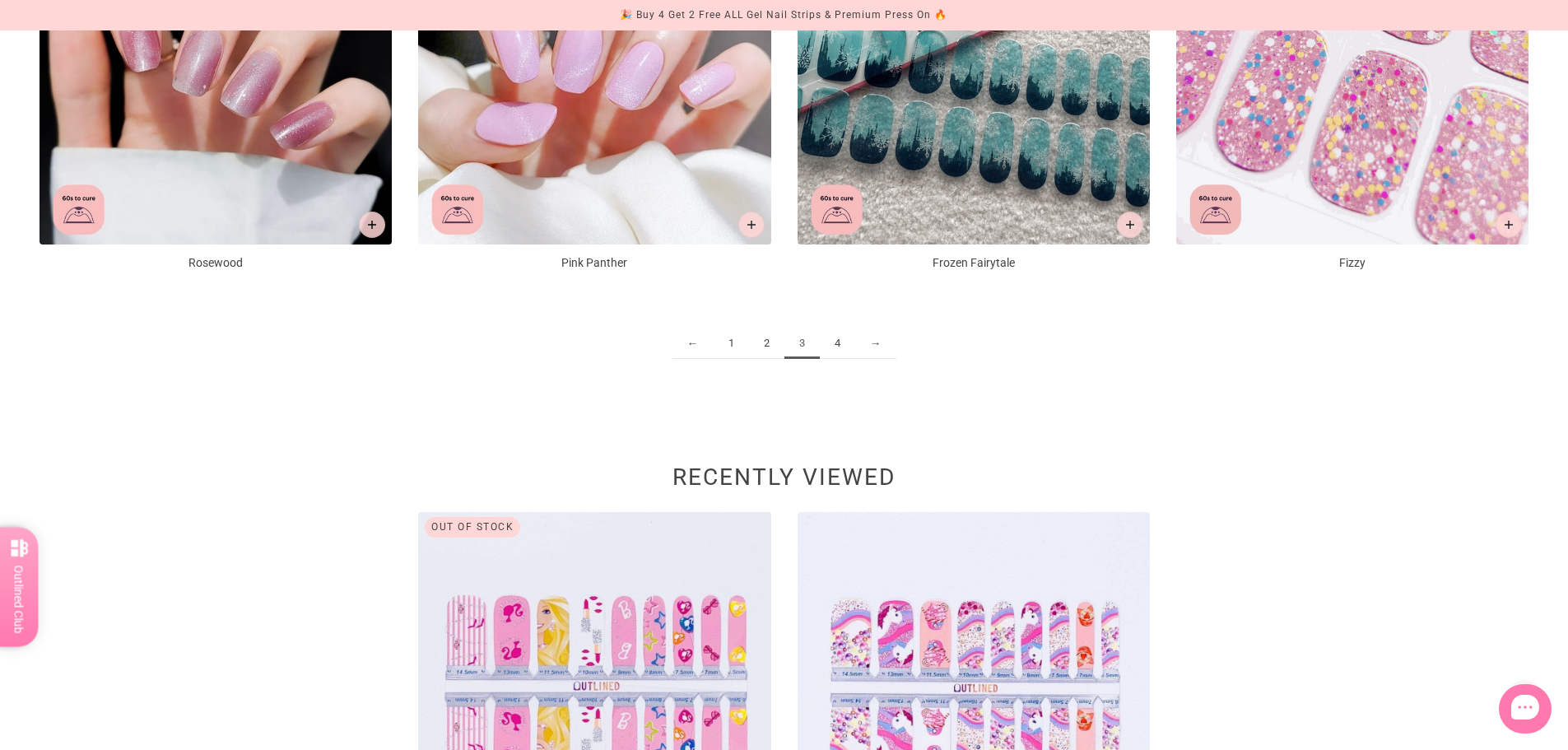 scroll, scrollTop: 2470, scrollLeft: 0, axis: vertical 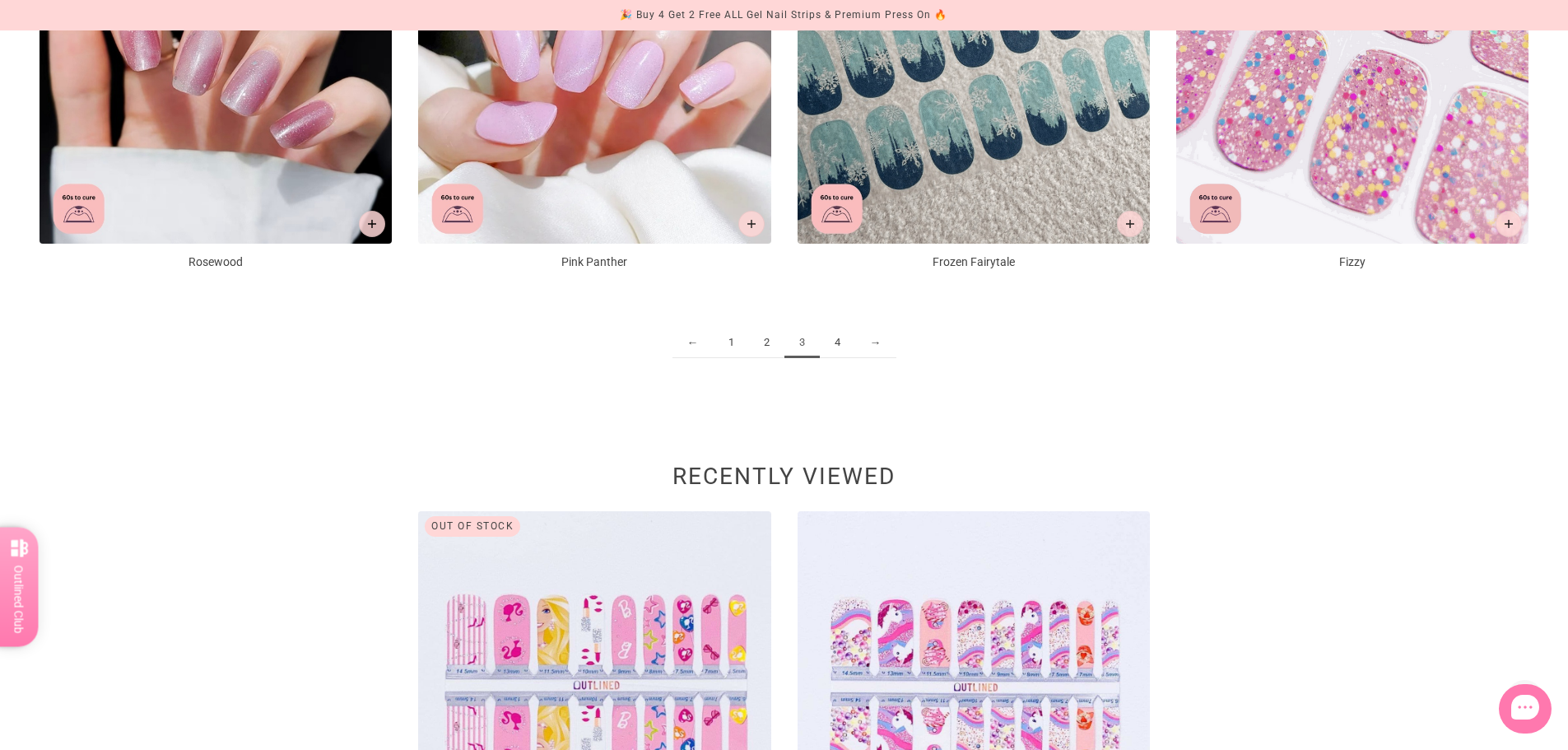 click on "4" at bounding box center [837, 342] 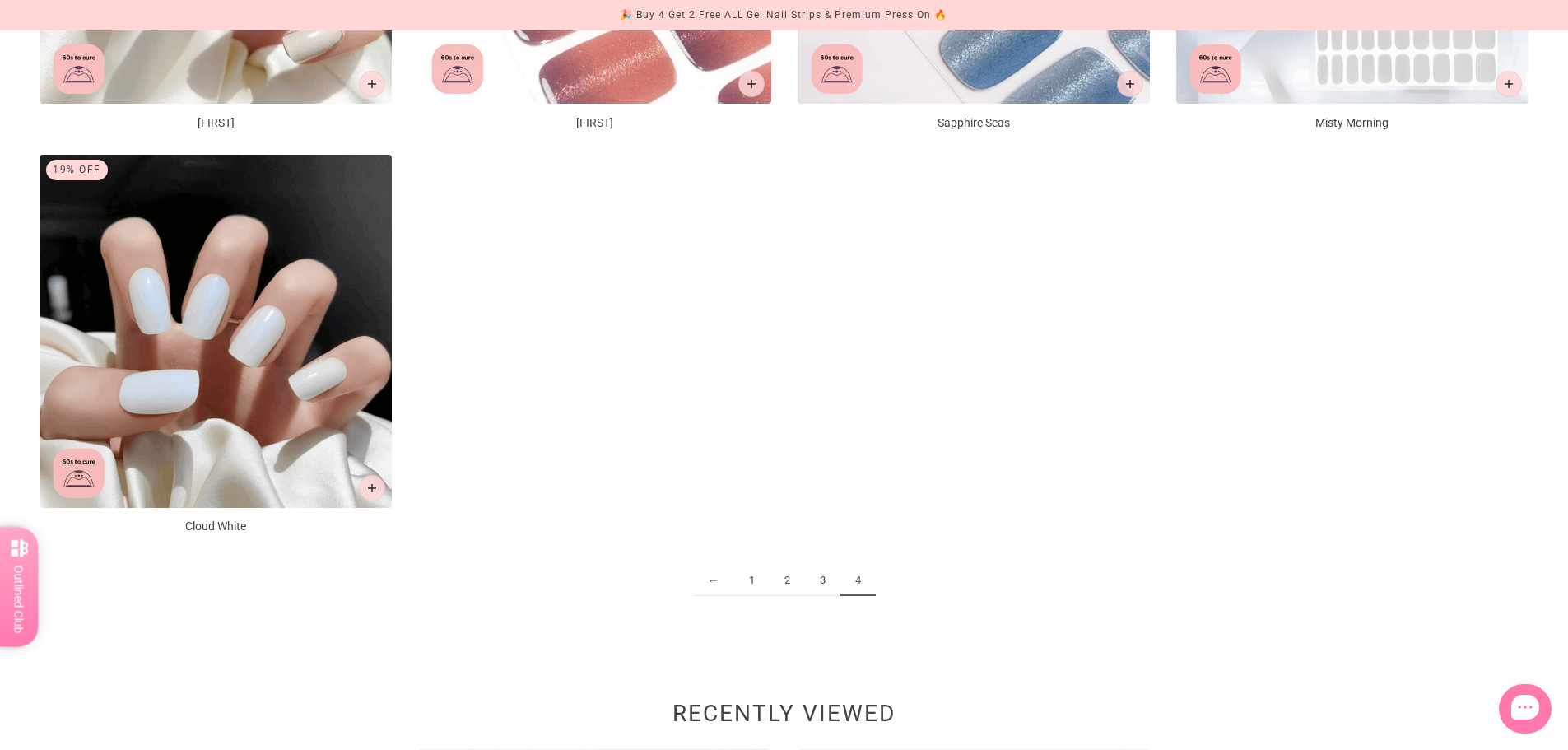 scroll, scrollTop: 741, scrollLeft: 0, axis: vertical 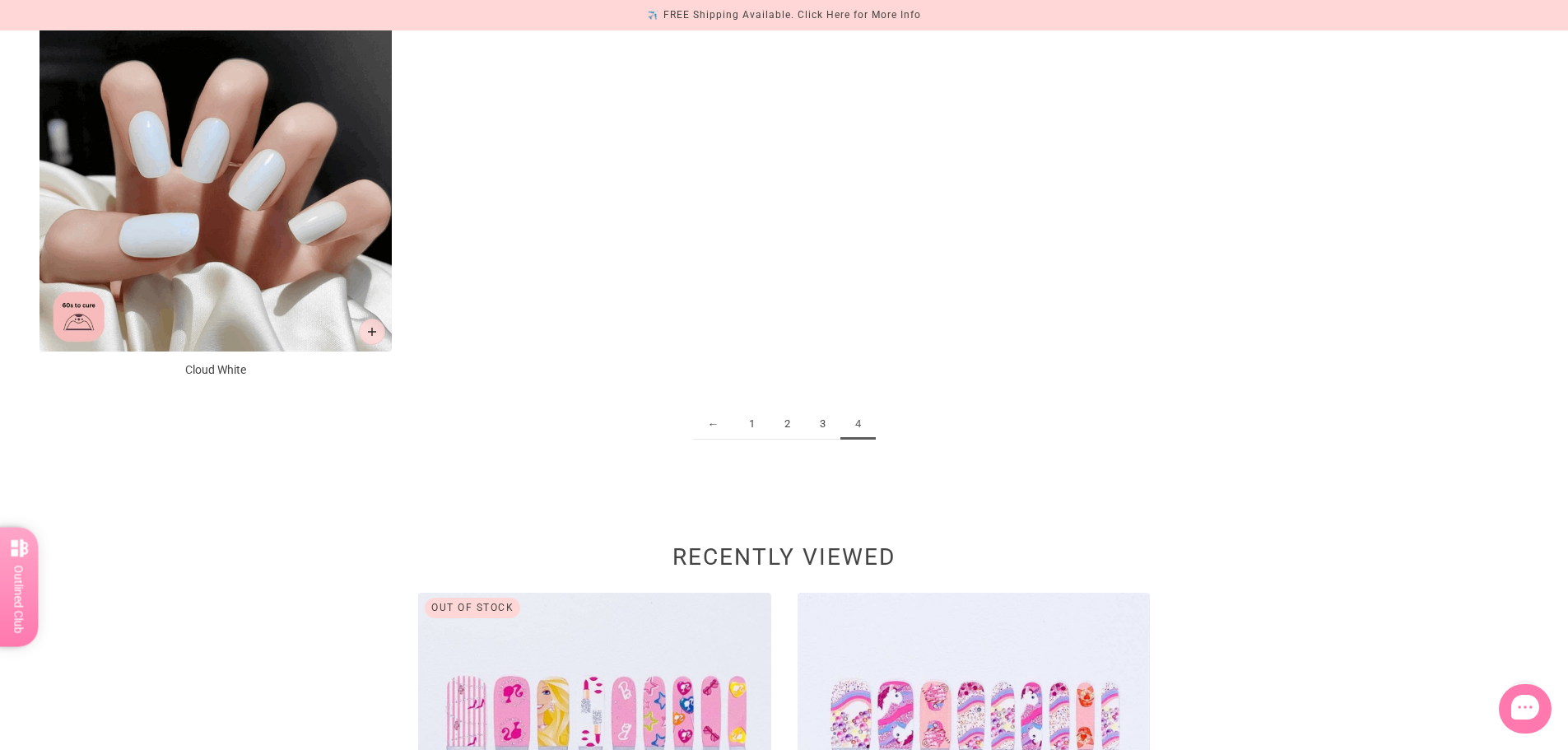 click on "1" at bounding box center (751, 424) 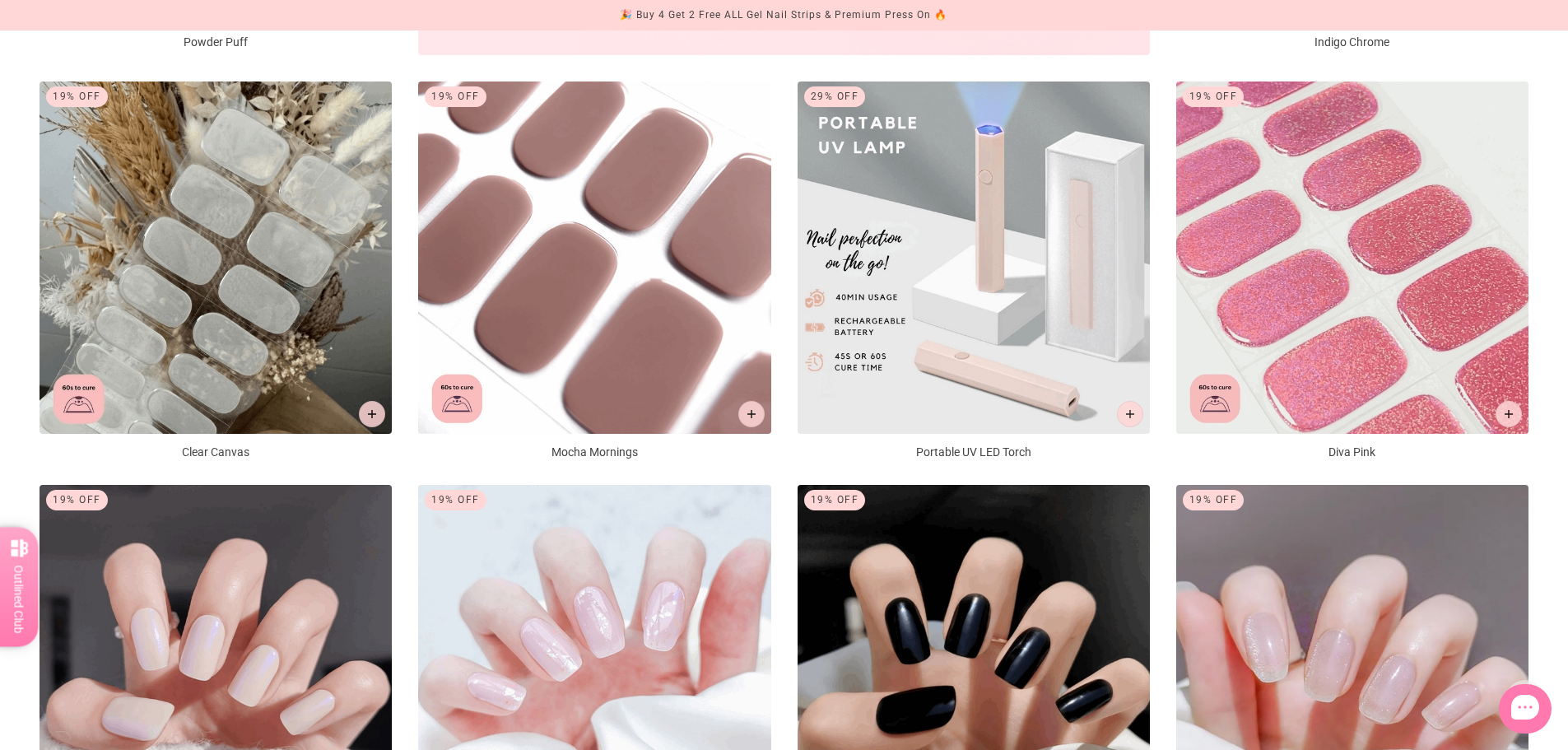 scroll, scrollTop: 1070, scrollLeft: 0, axis: vertical 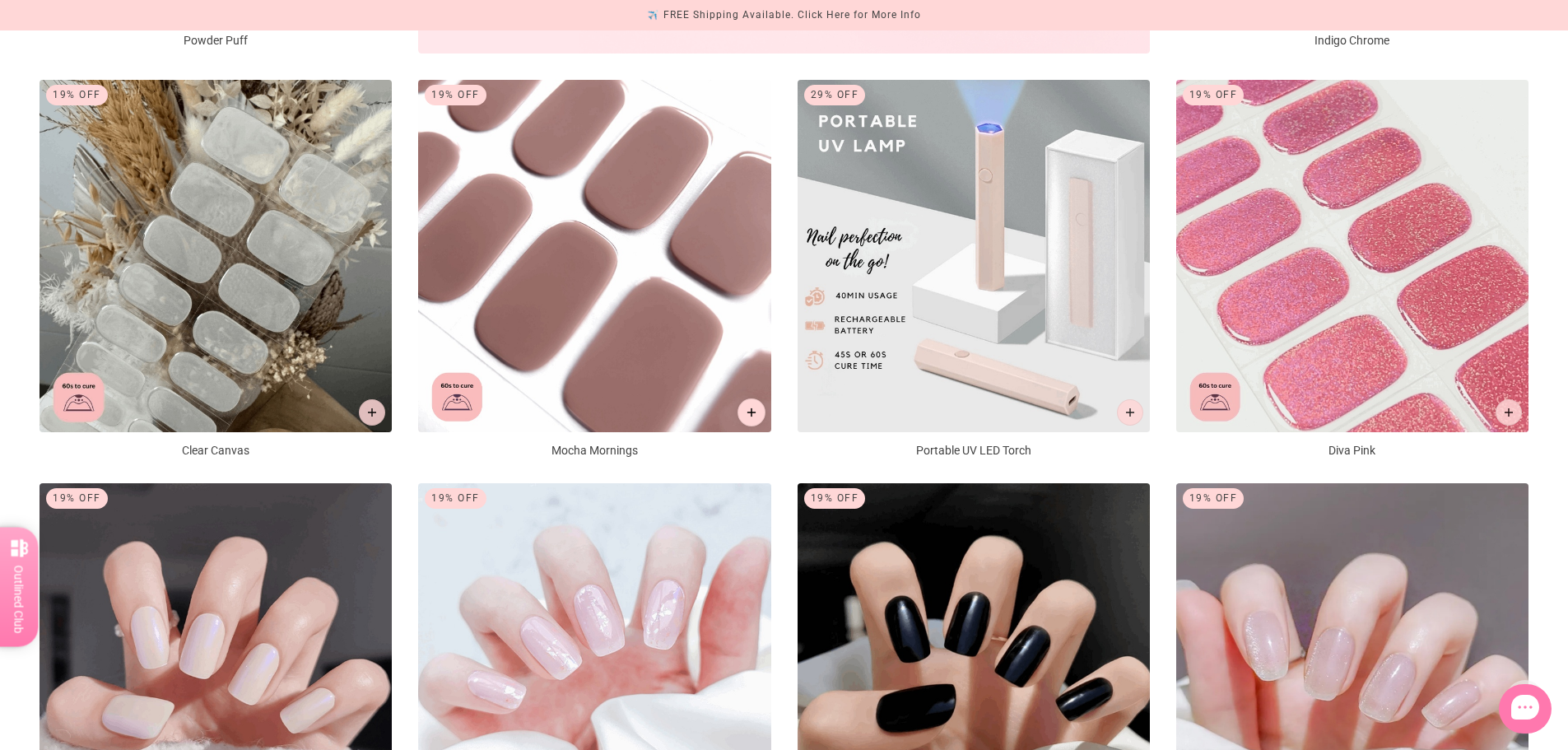 click 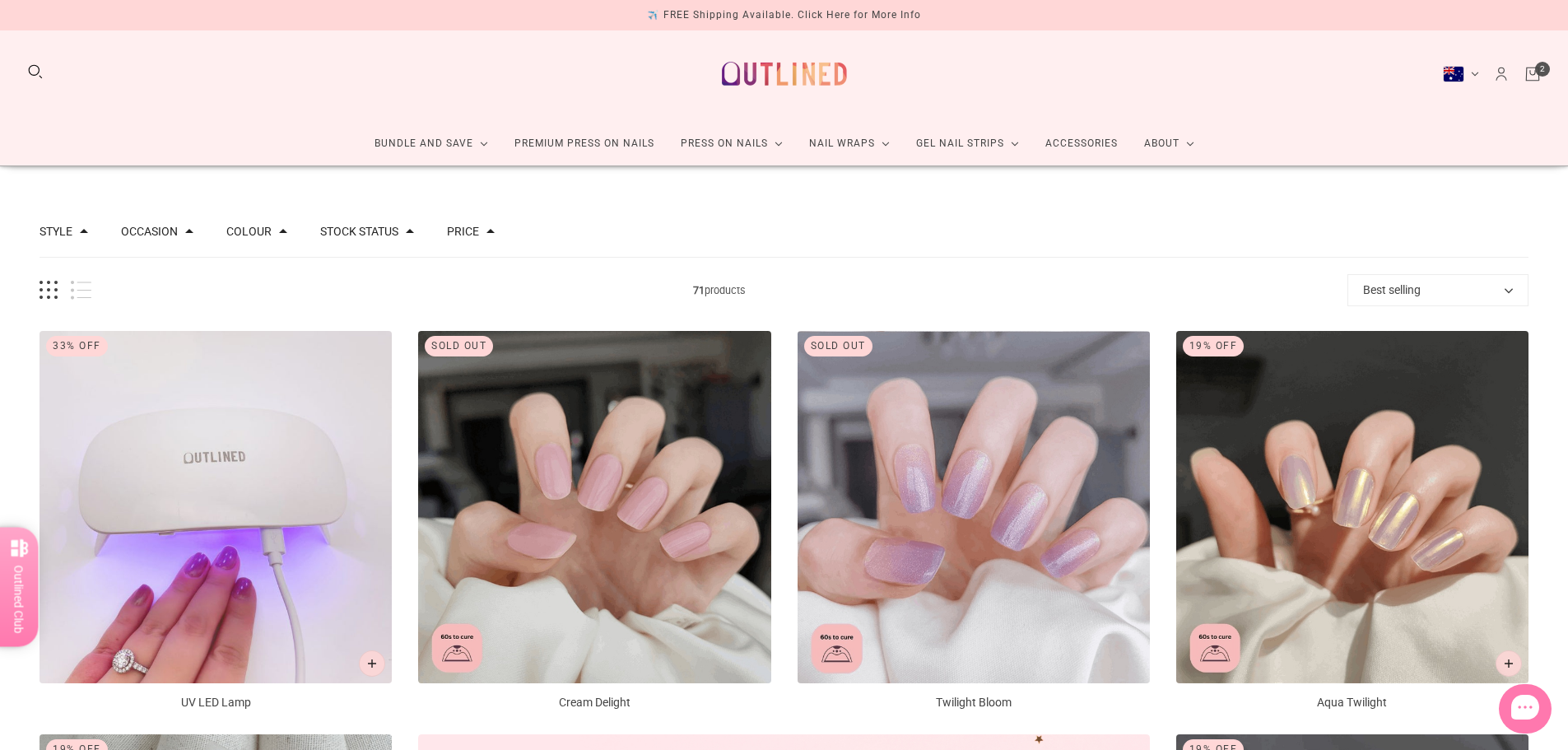 scroll, scrollTop: 0, scrollLeft: 0, axis: both 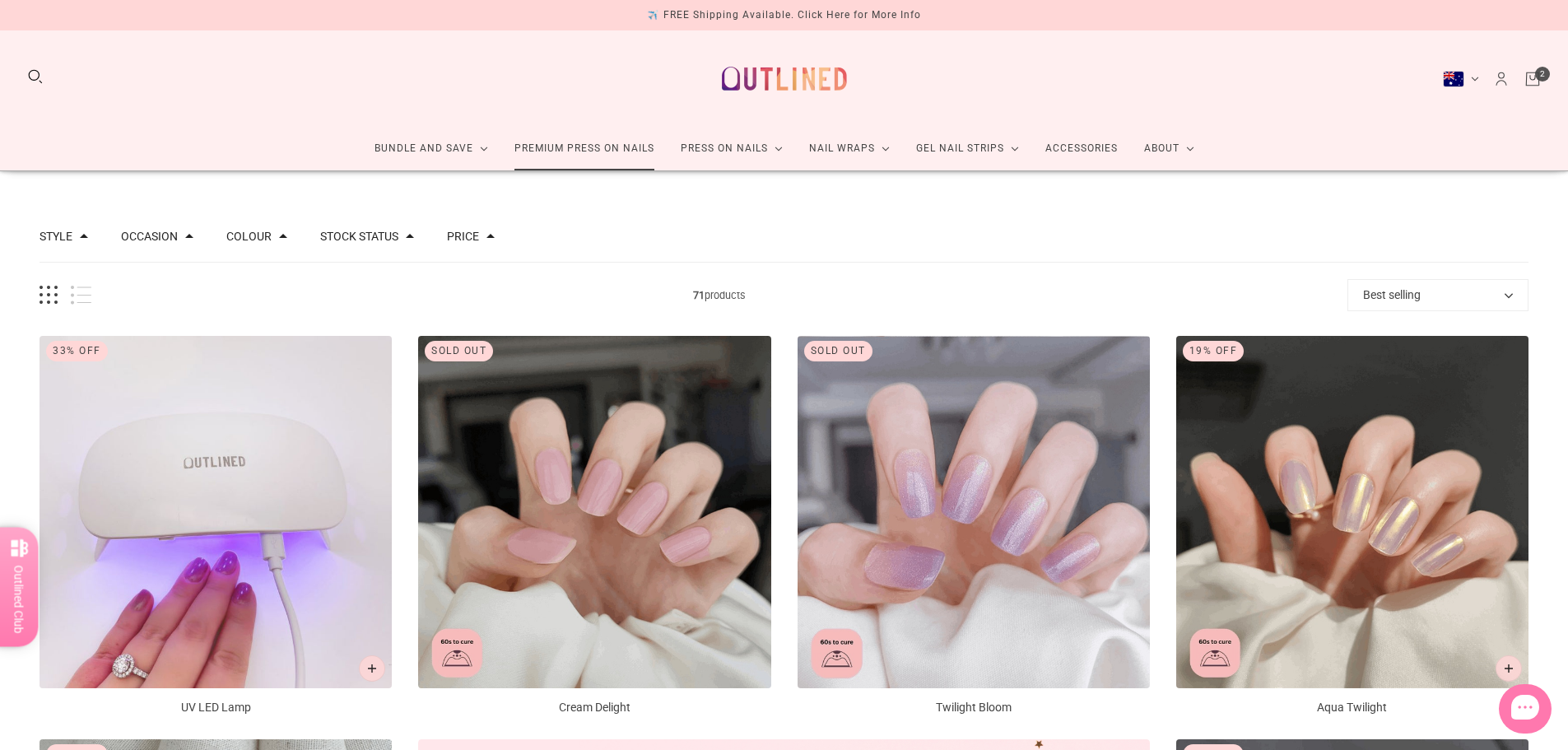 click on "Premium Press On Nails" 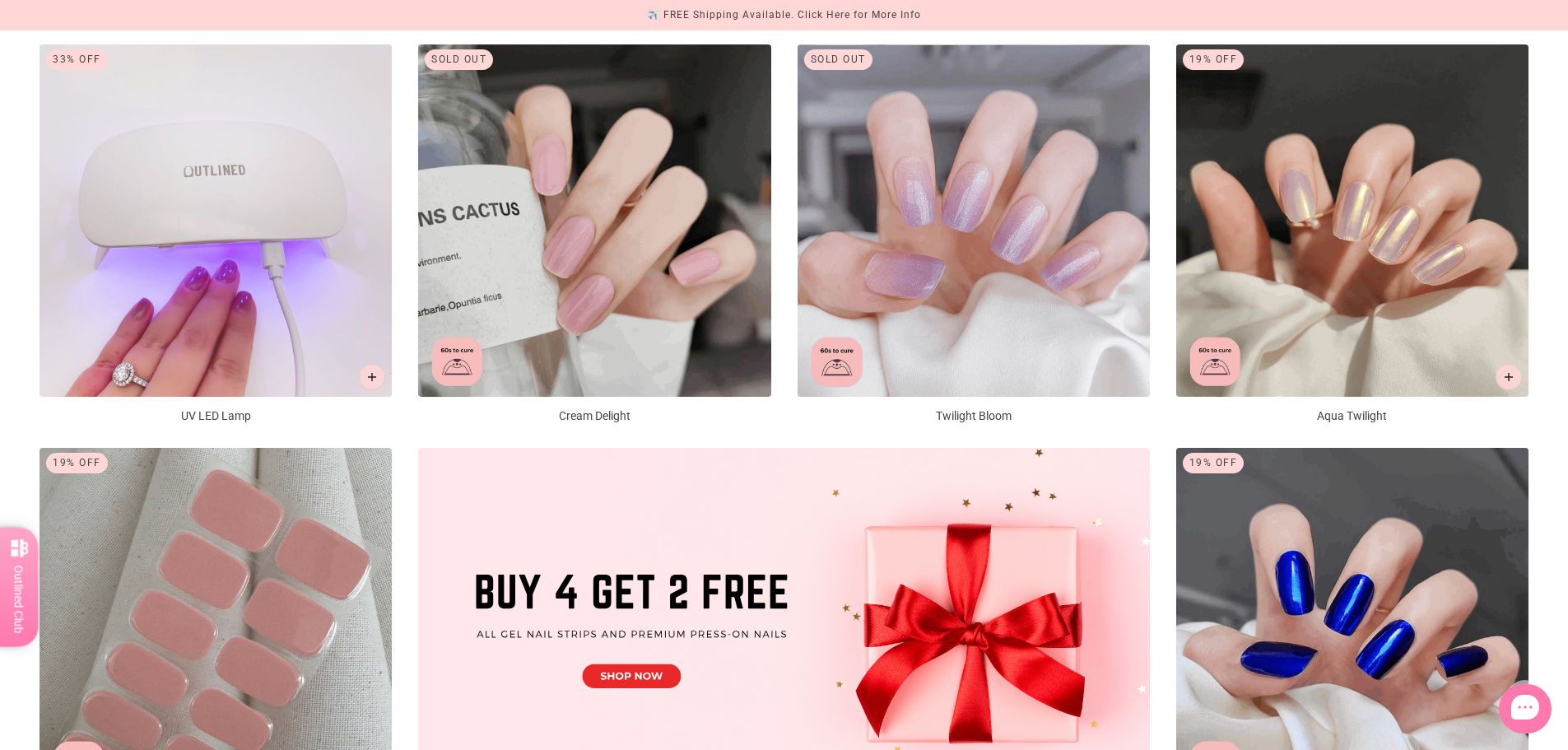 scroll, scrollTop: 0, scrollLeft: 0, axis: both 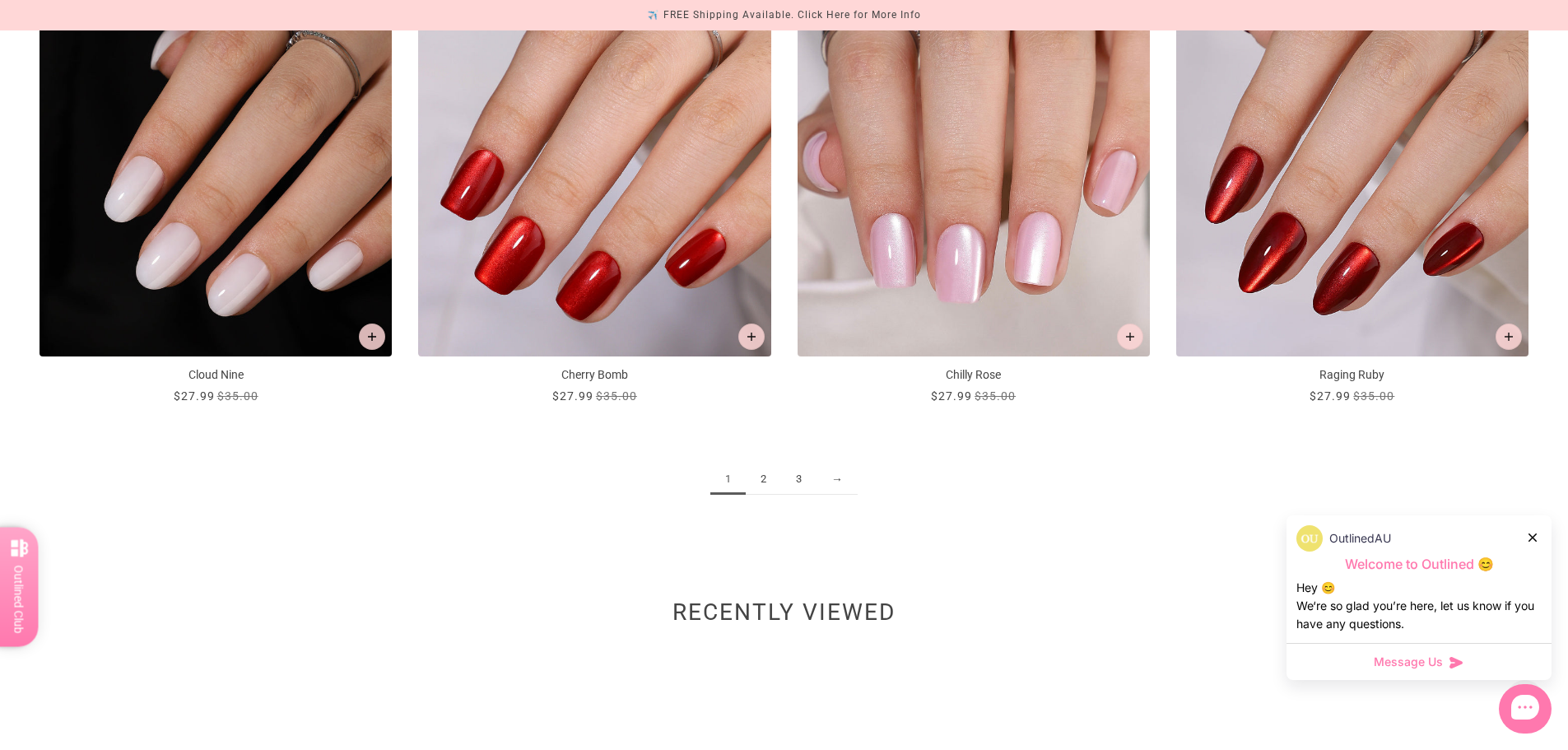 click on "2" at bounding box center [763, 479] 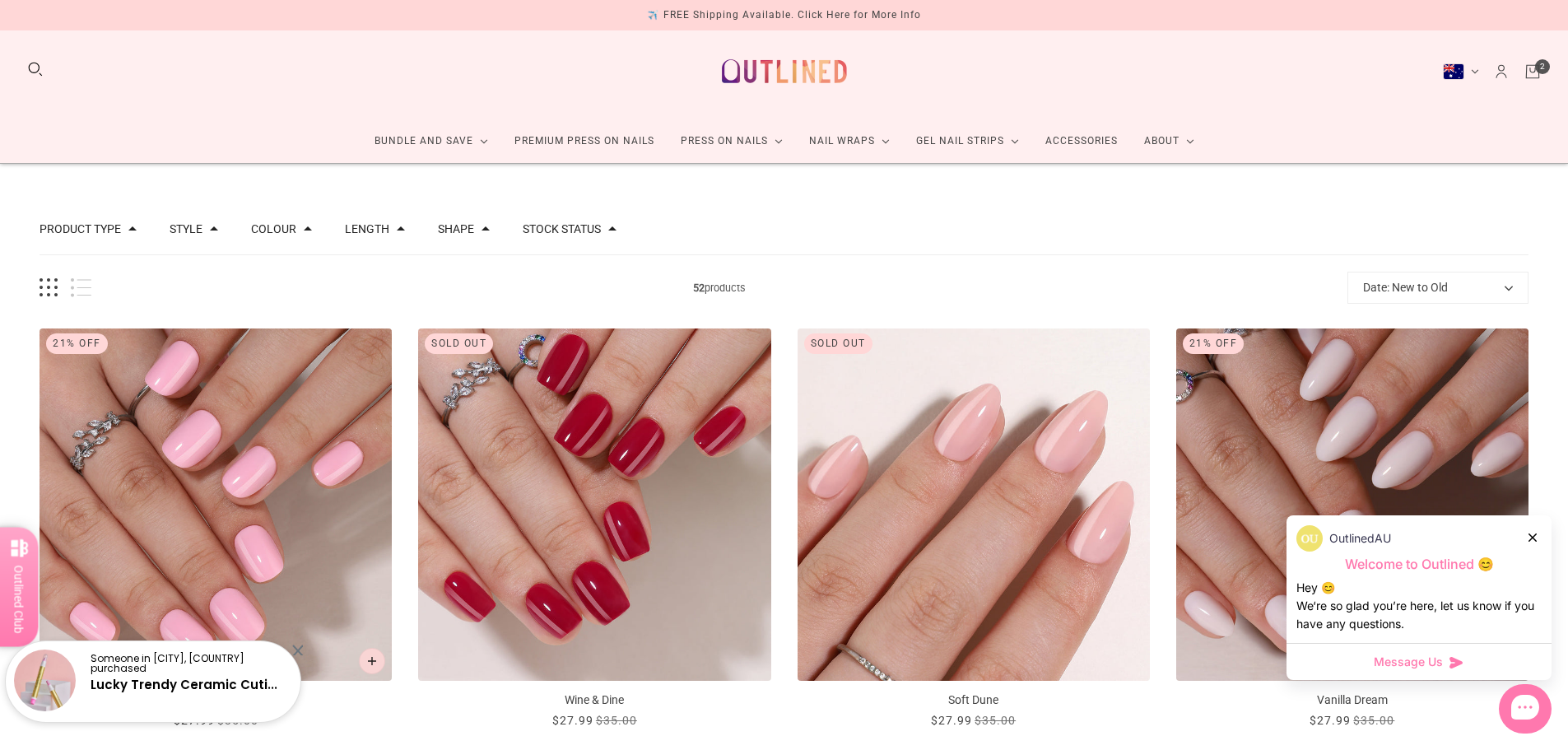 scroll, scrollTop: 0, scrollLeft: 0, axis: both 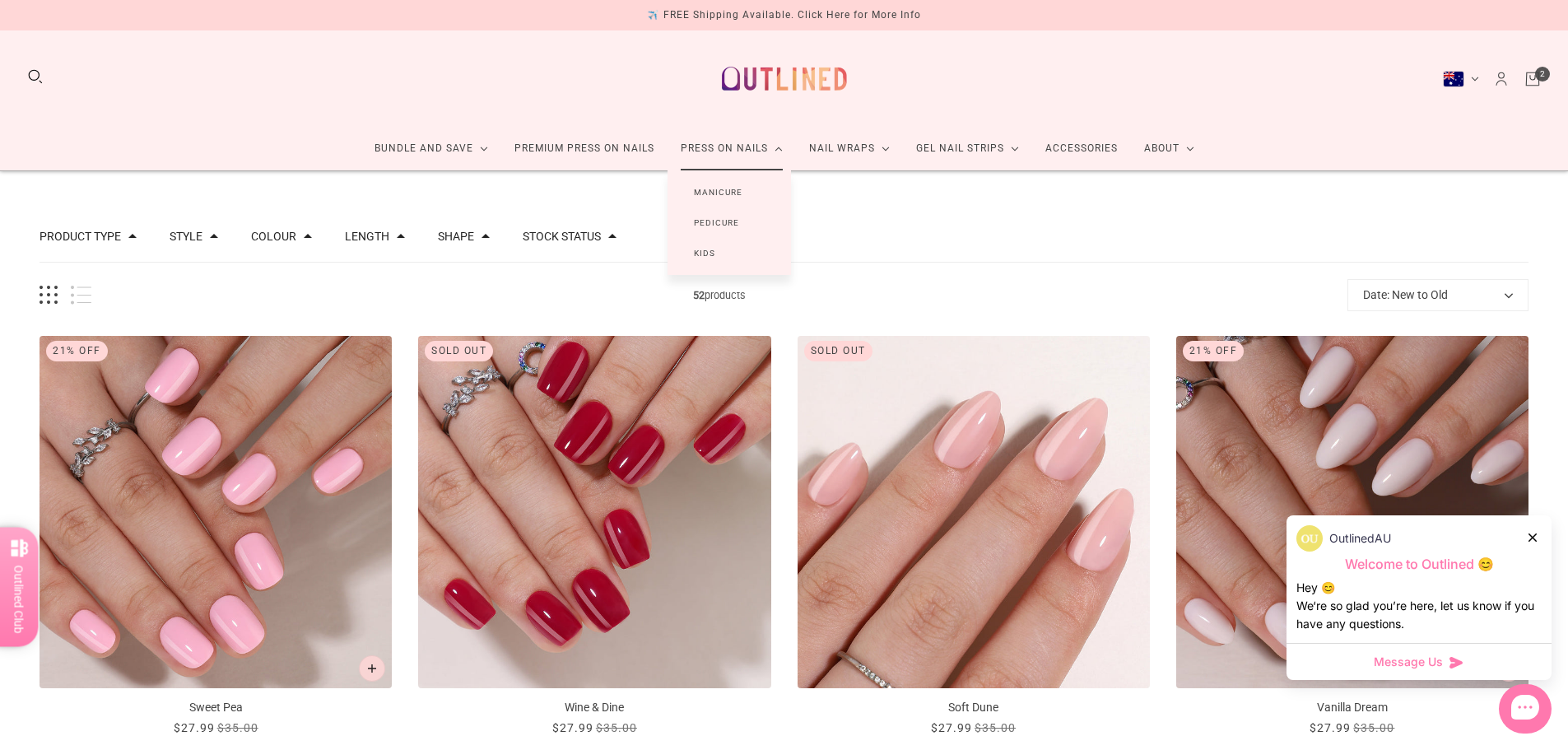 click on "Kids" at bounding box center (705, 253) 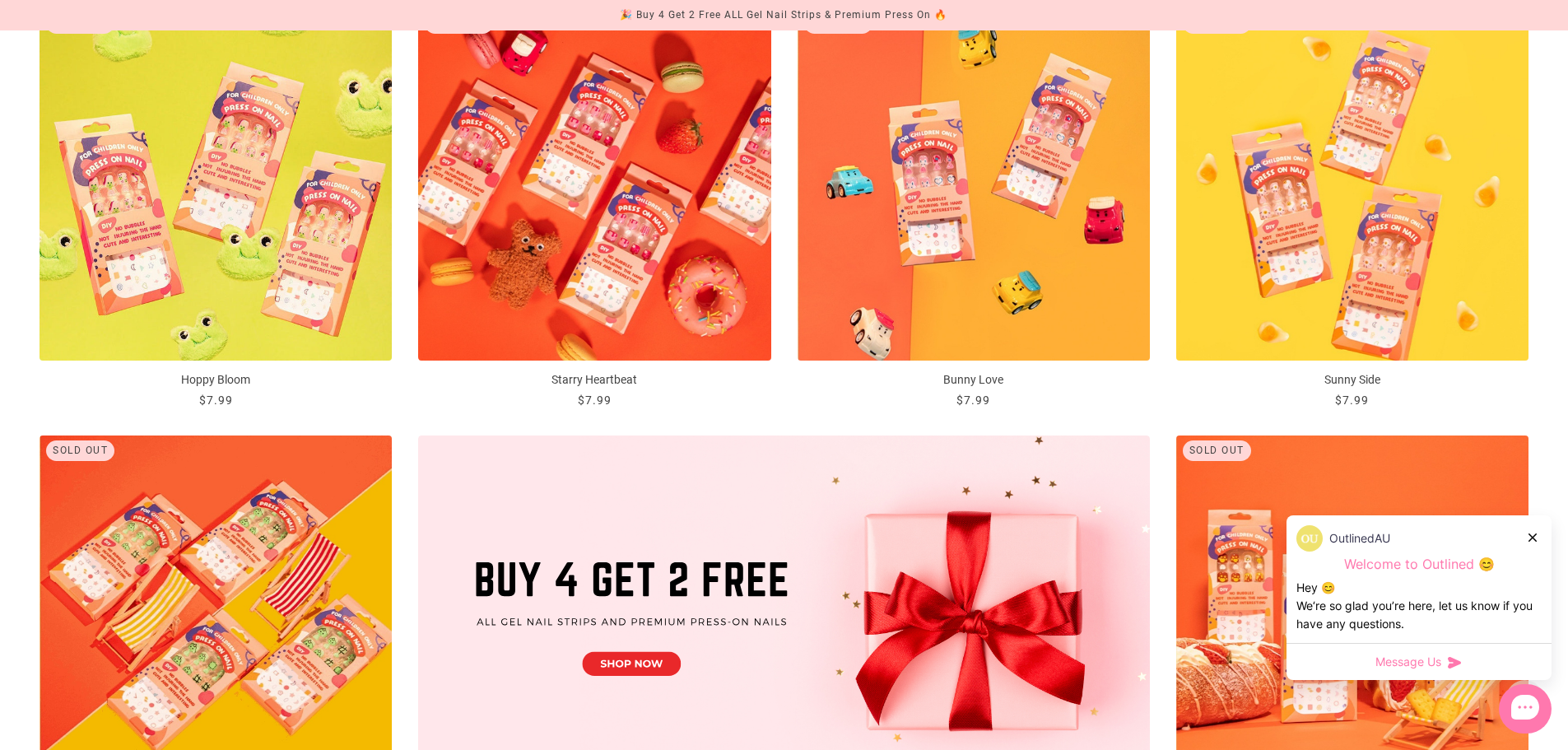 scroll, scrollTop: 329, scrollLeft: 0, axis: vertical 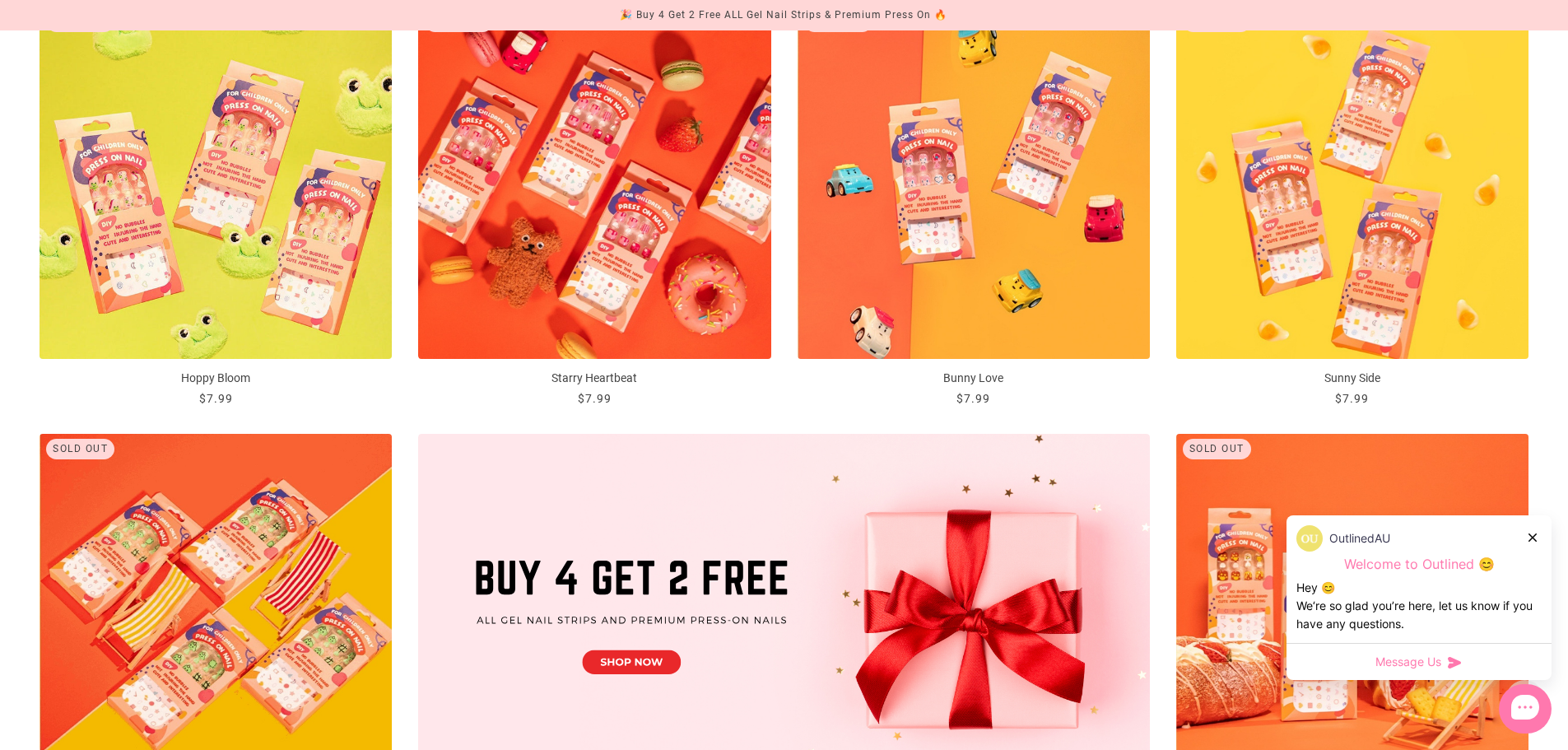 click at bounding box center (1533, 537) 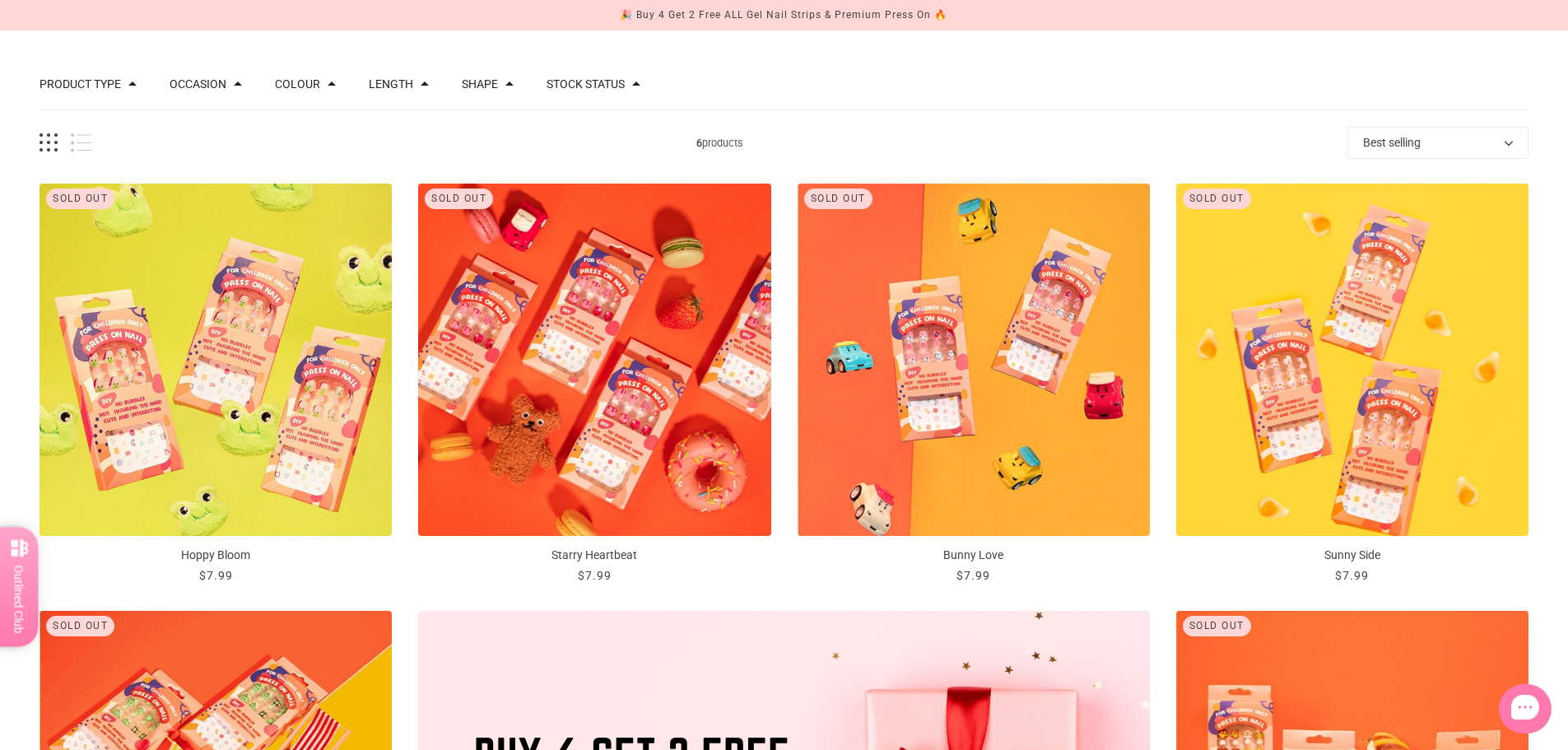 scroll, scrollTop: 0, scrollLeft: 0, axis: both 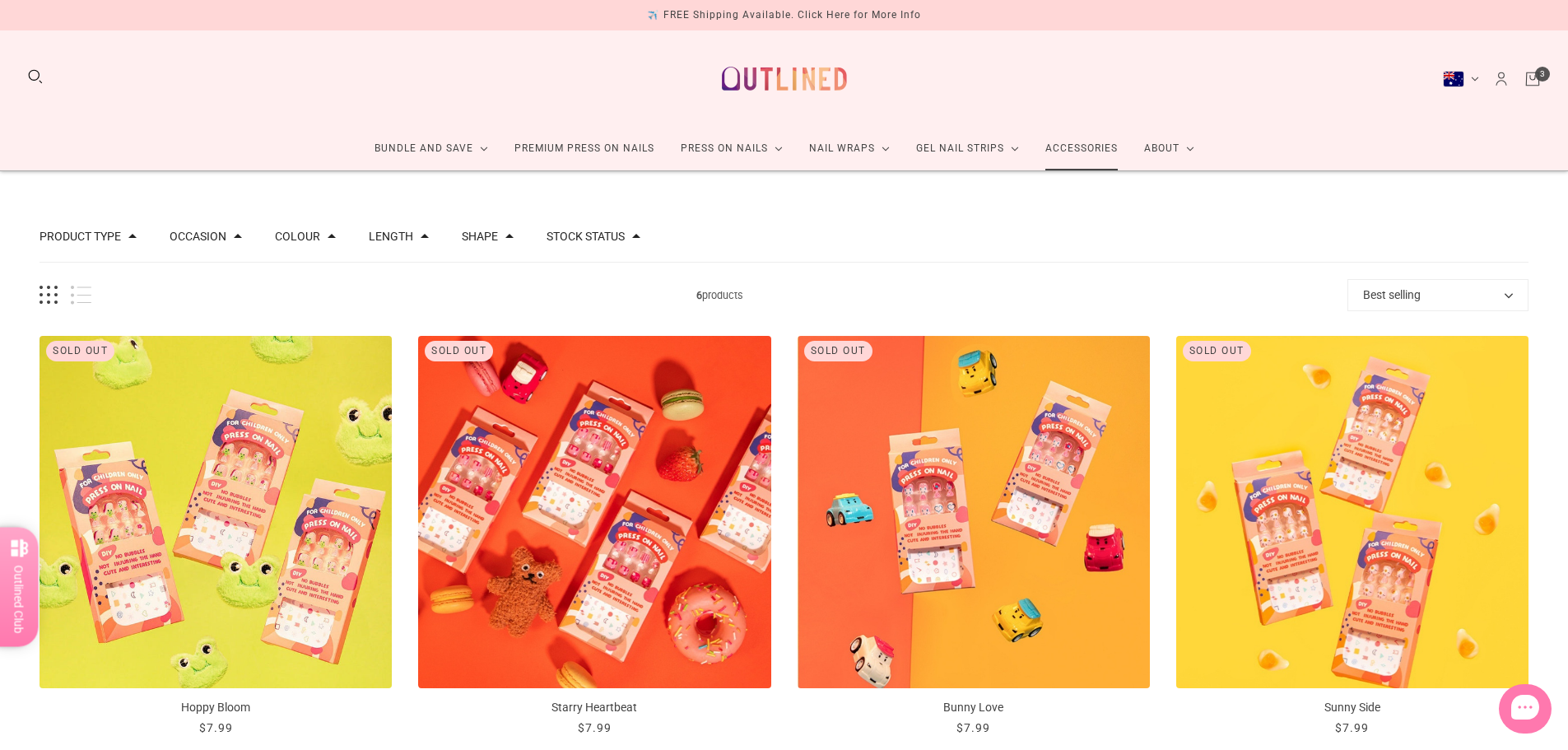 click on "Accessories" 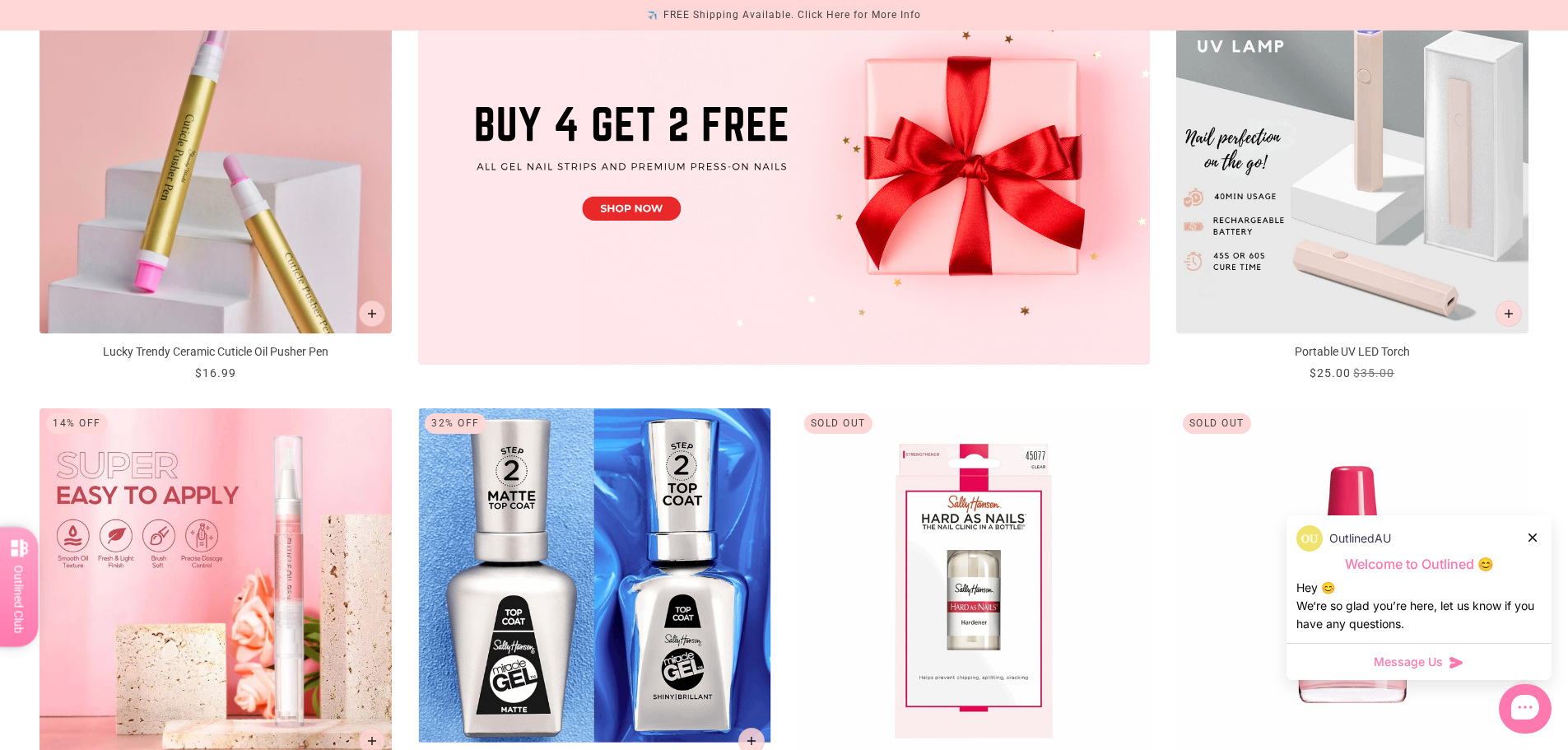 scroll, scrollTop: 823, scrollLeft: 0, axis: vertical 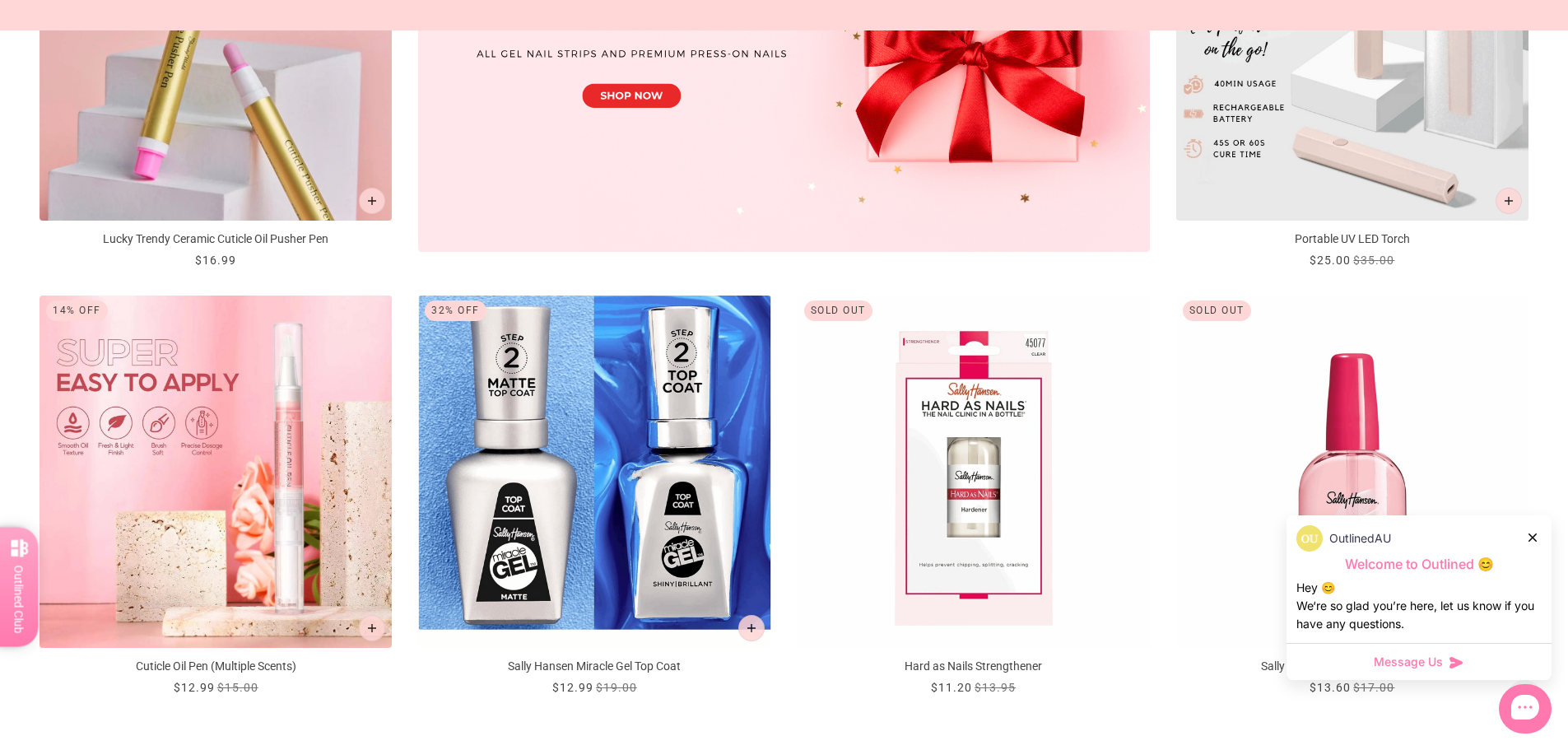 click on "9% Off     ...               NYK1 Nailbond Strong Nail Glue
$21.95
$23.95
/
...               Nail Removal Pen
$16.95
/
33% Off     ...               UV LED Lamp
$16.99
$25.00
/
...               Glass Nail File
$15.99
/
...               Lucky Trendy Ceramic Cuticle Oil Pusher Pen
$16.99
/
29% Off     ...               Portable UV LED Torch
$25.00
$35.00
/
14% Off     ...               Cuticle Oil Pen (Multiple Scents)
$12.99
$15.00
/
32% Off     ...               Sally Hansen Miracle Gel Top Coat
$12.99
/" at bounding box center [784, 82] 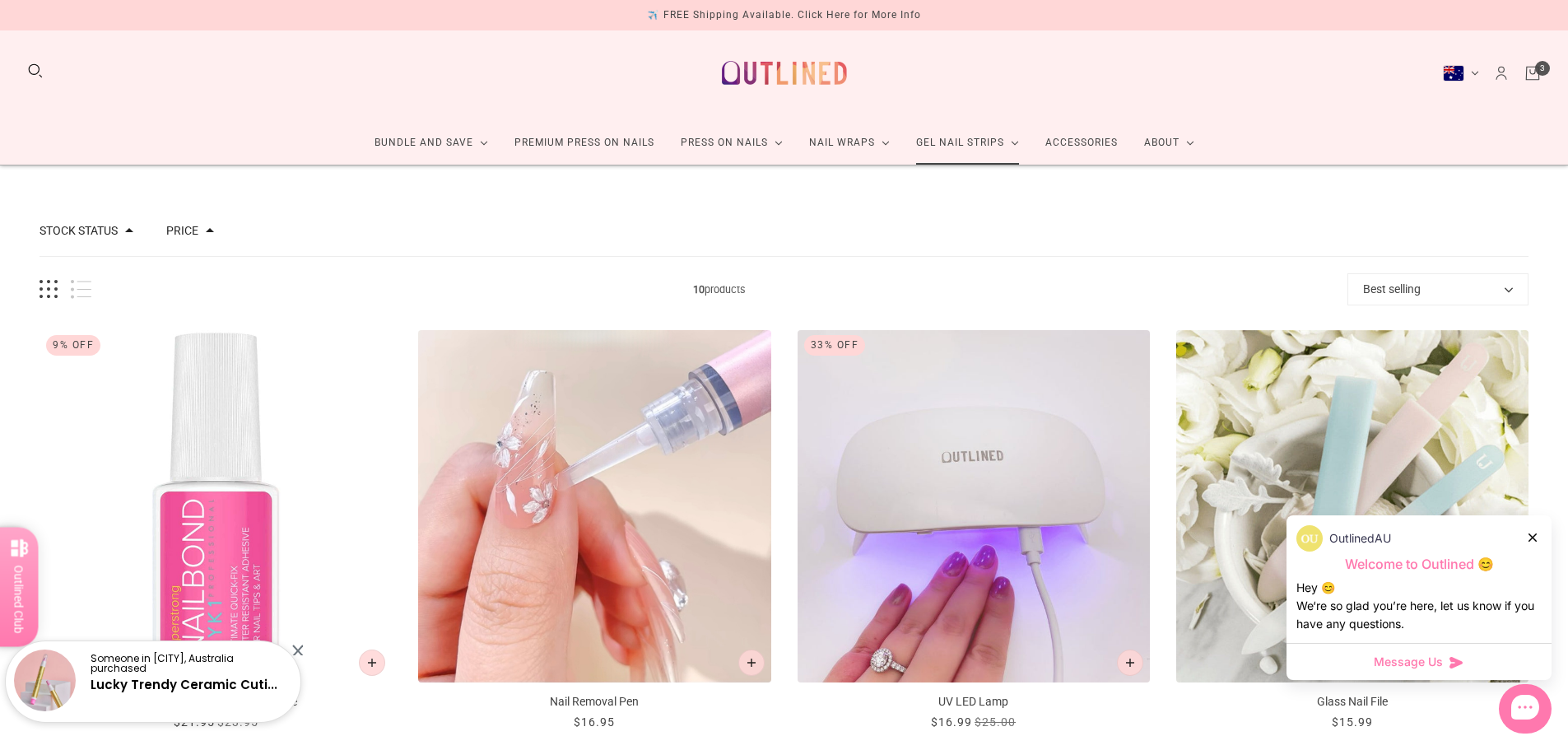 scroll, scrollTop: 0, scrollLeft: 0, axis: both 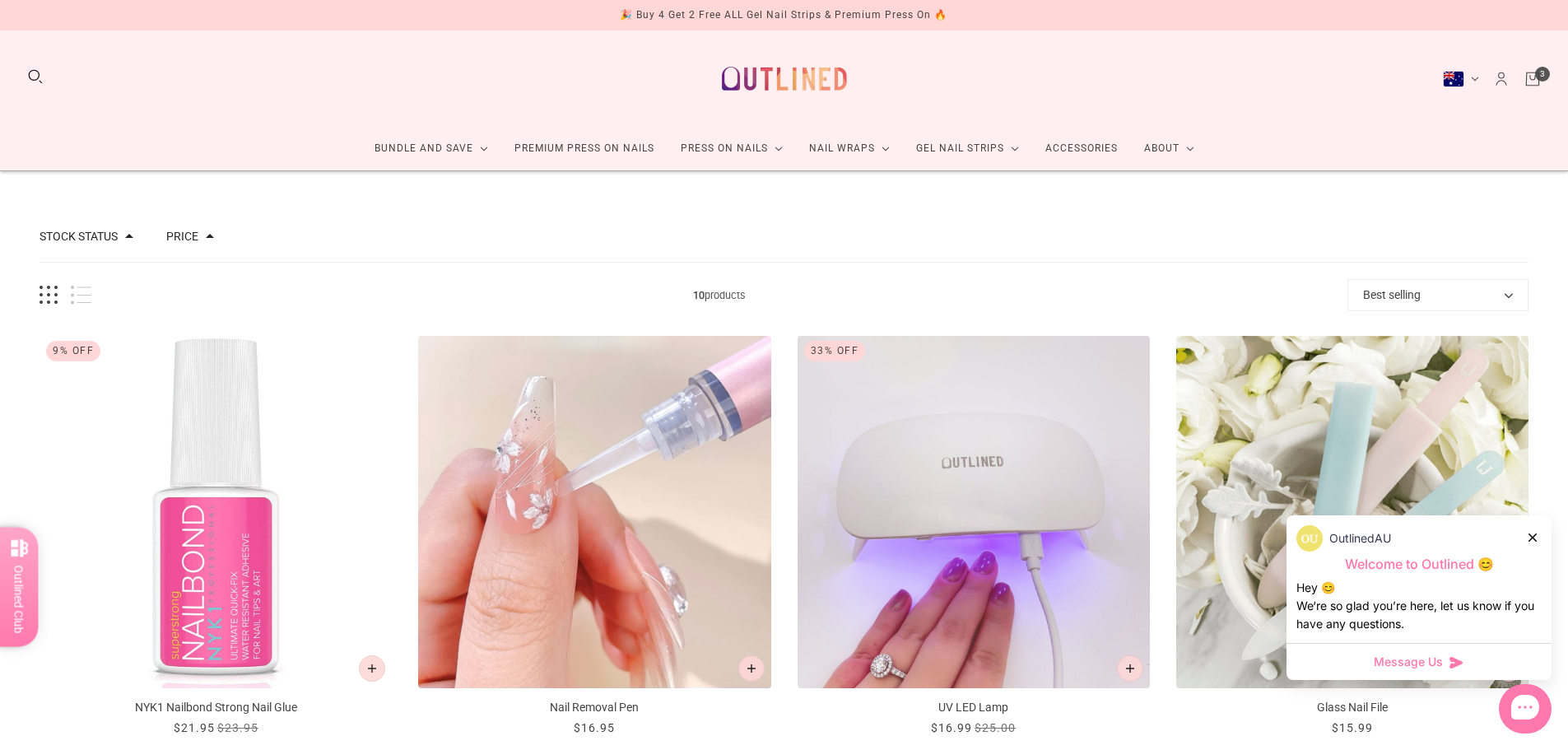click 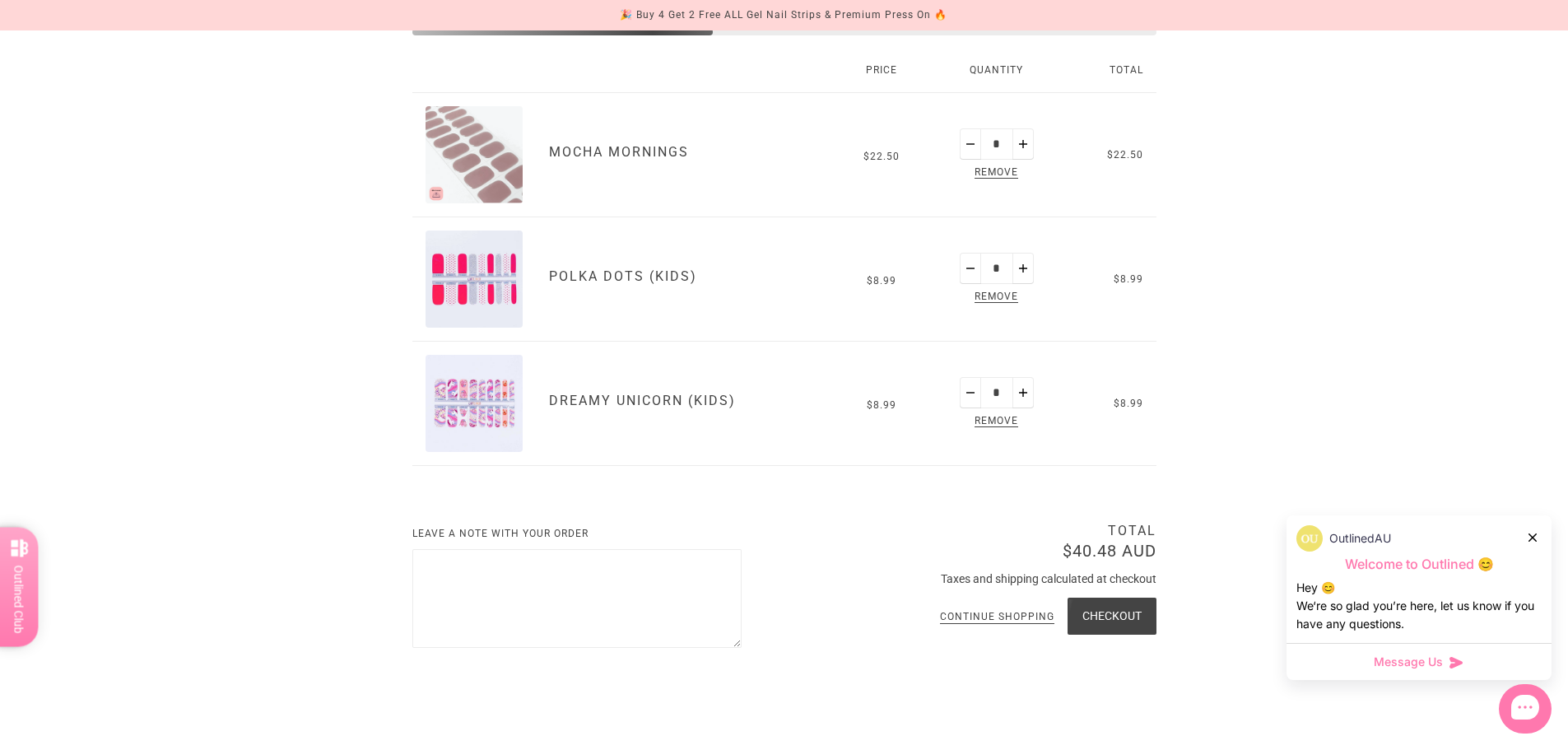 scroll, scrollTop: 0, scrollLeft: 0, axis: both 